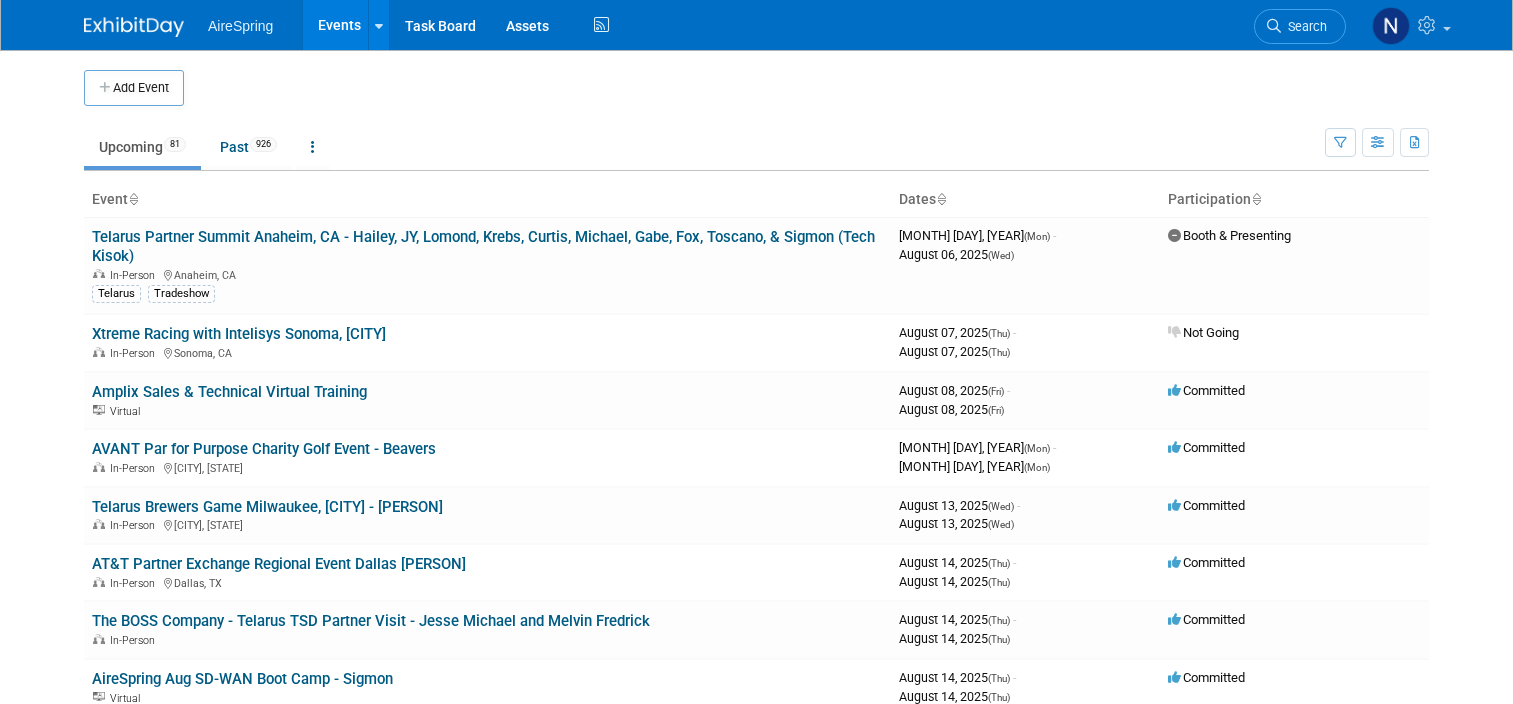 scroll, scrollTop: 0, scrollLeft: 0, axis: both 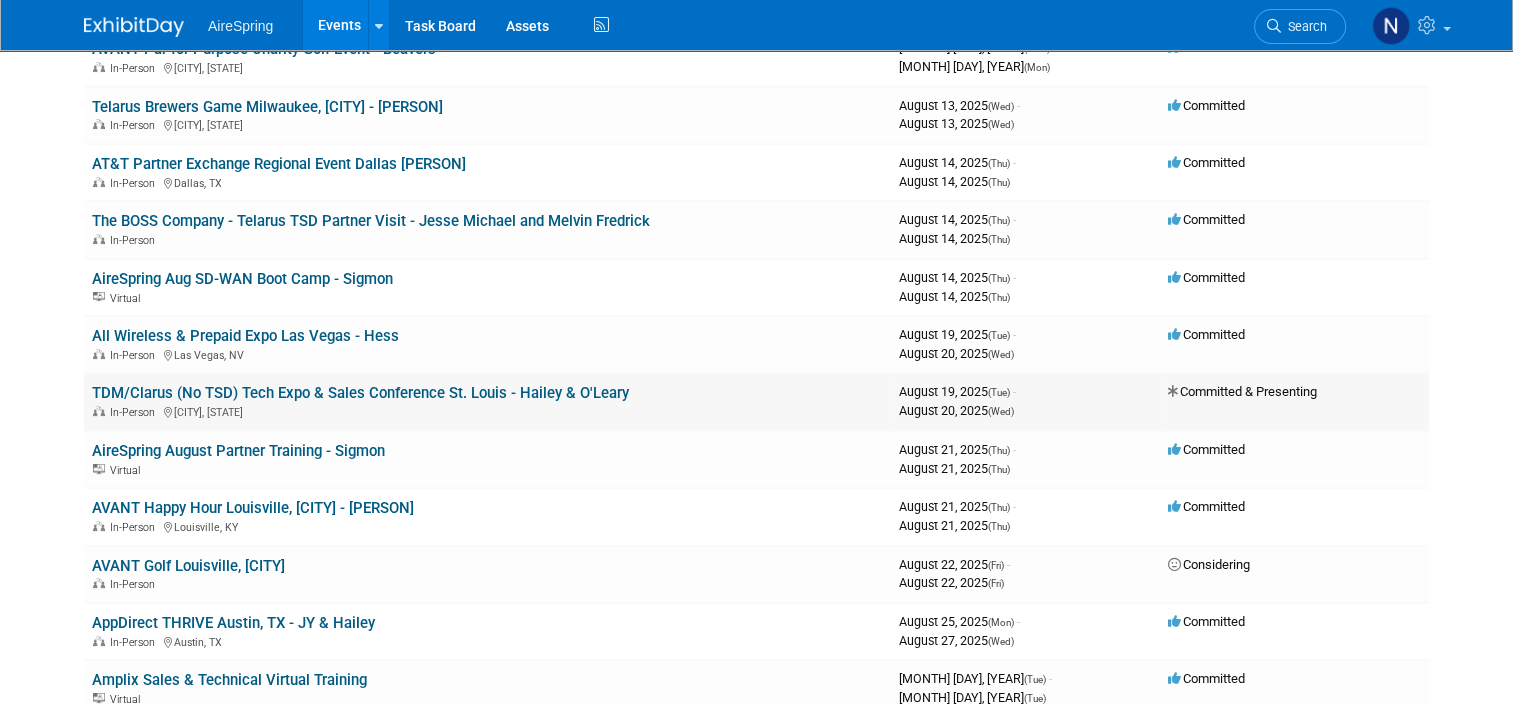 click on "TDM/Clarus (No TSD) Tech Expo & Sales Conference St. Louis - Hailey & O'Leary" at bounding box center [360, 393] 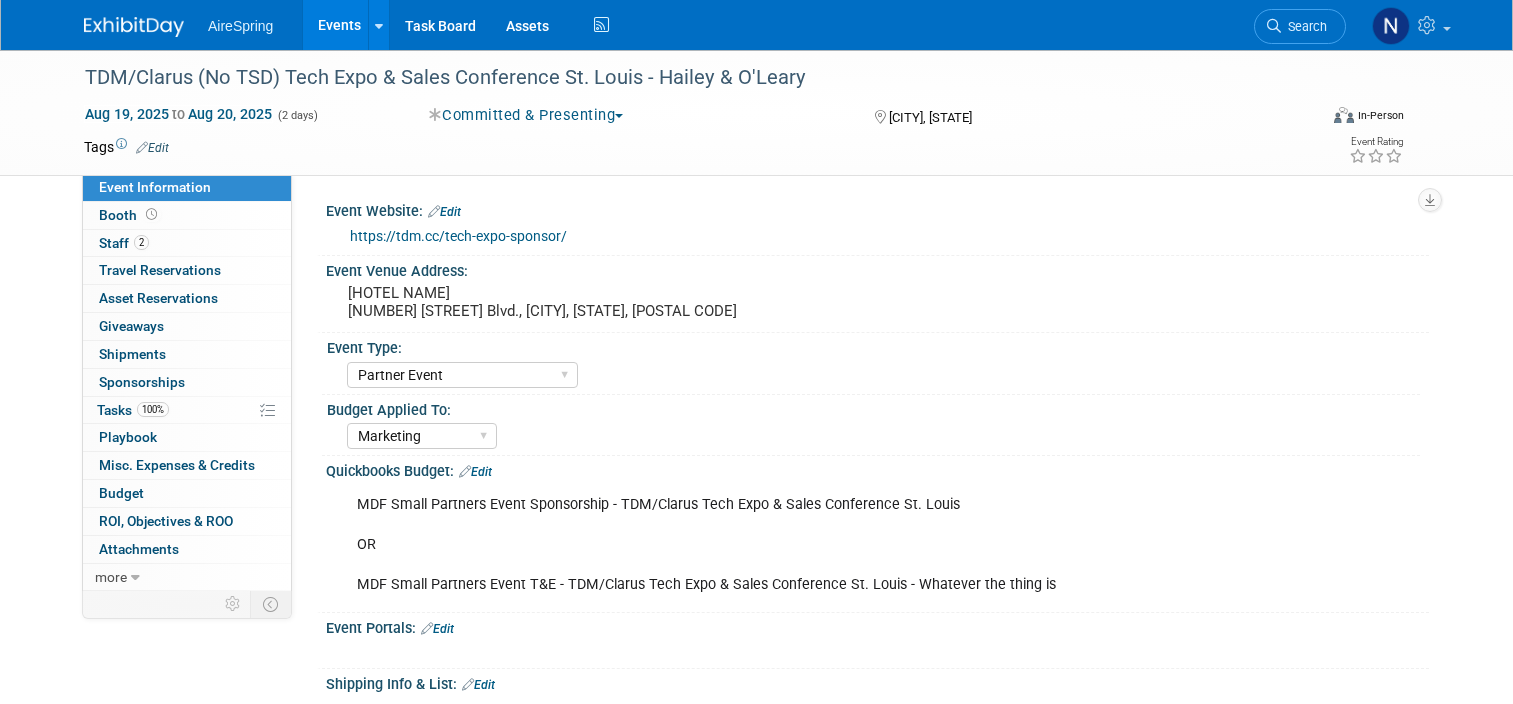 select on "Partner Event" 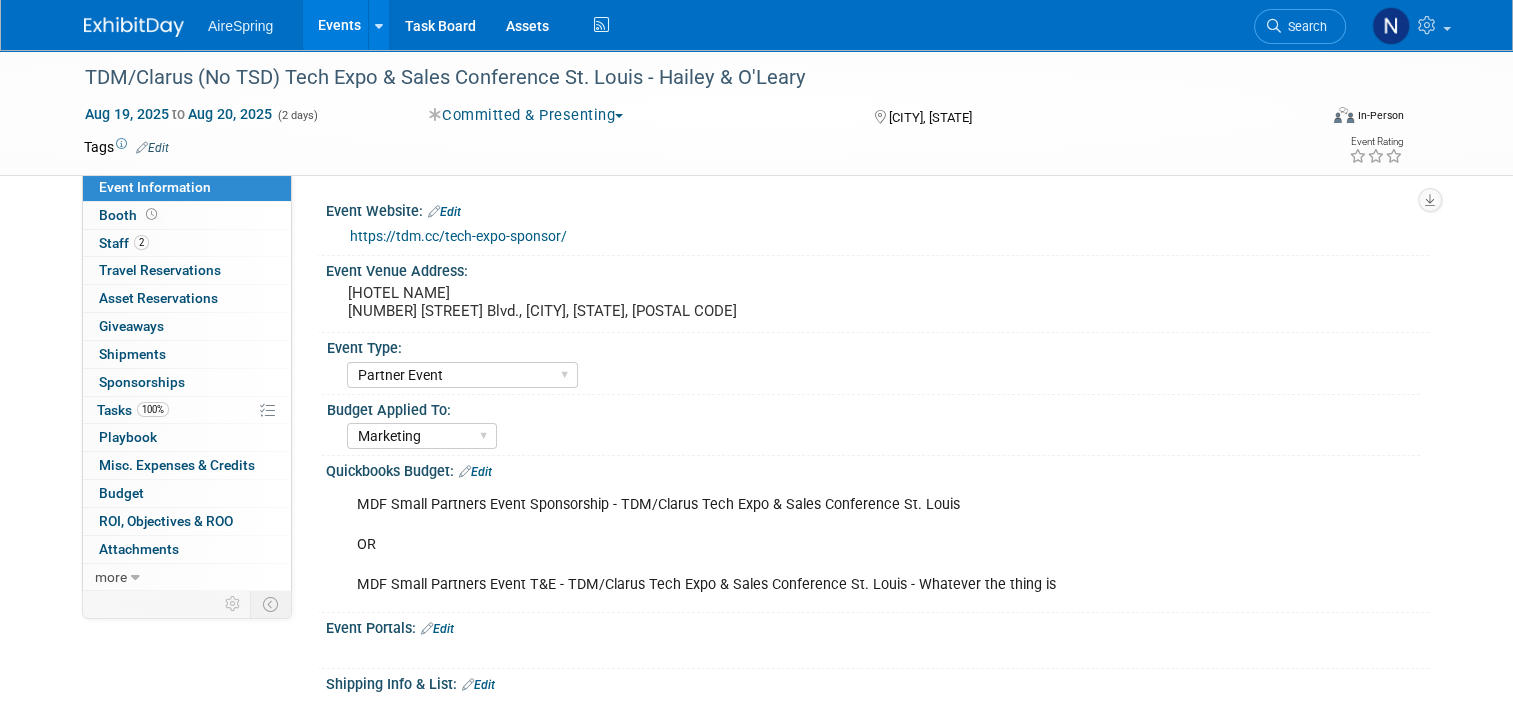 scroll, scrollTop: 0, scrollLeft: 0, axis: both 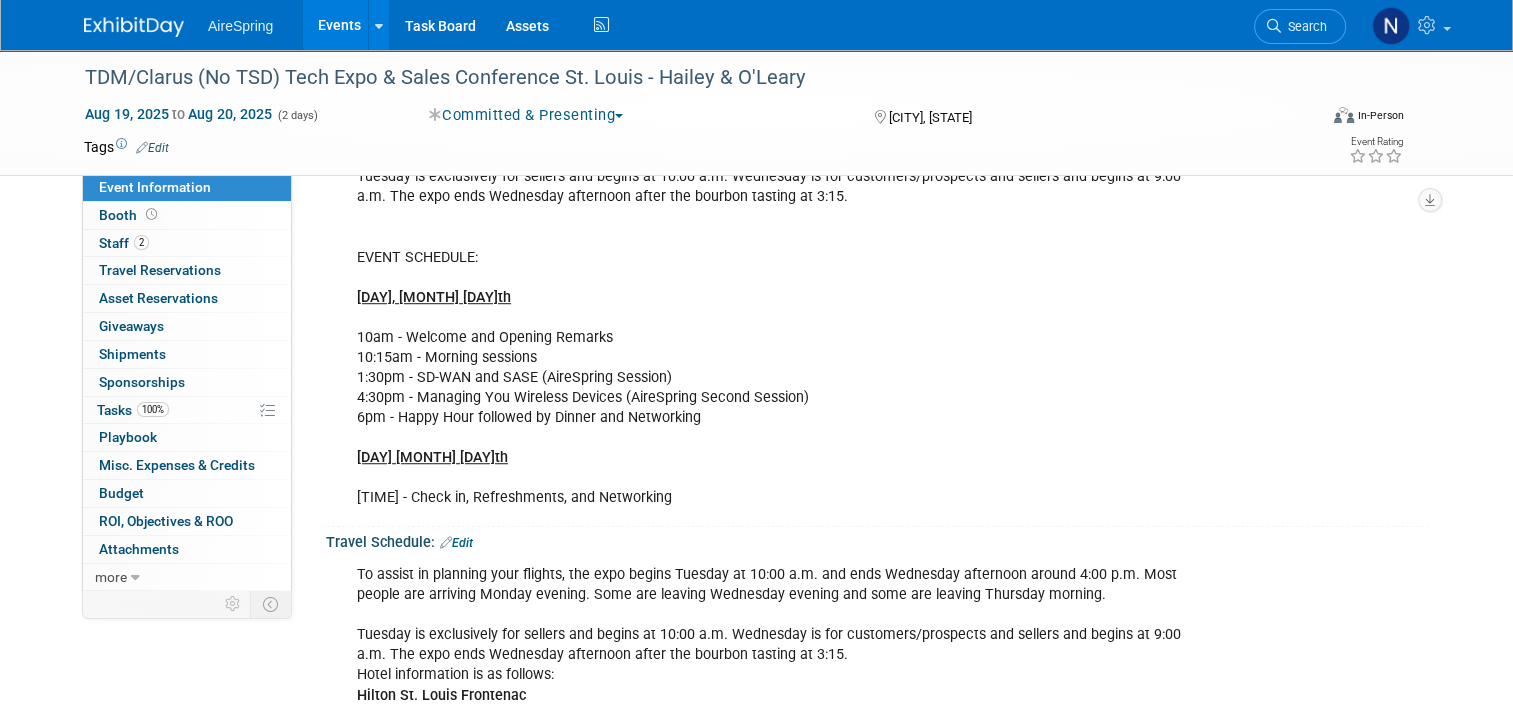 click on "To assist in planning your flights, the expo begins Tuesday at 10:00 a.m. and ends Wednesday afternoon around 4:00 p.m. Most people are arriving Monday evening. Some are leaving Wednesday evening and some are leaving Thursday morning.   Tuesday is exclusively for sellers and begins at 10:00 a.m. Wednesday is for customers/prospects and sellers and begins at 9:00 a.m. The expo ends Wednesday afternoon after the bourbon tasting at 3:15. EVENT SCHEDULE: Tuesday, August 19th  10am - Welcome and Opening Remarks 10:15am - Morning sessions  1:30pm - SD-WAN and SASE (AireSpring Session) 4:30pm - Managing You Wireless Devices (AireSpring Second Session) 6pm - Happy Hour followed by Dinner and Networking Wednesday, August 20th  9am - Check in, Refreshments, and Networking" at bounding box center [779, 308] 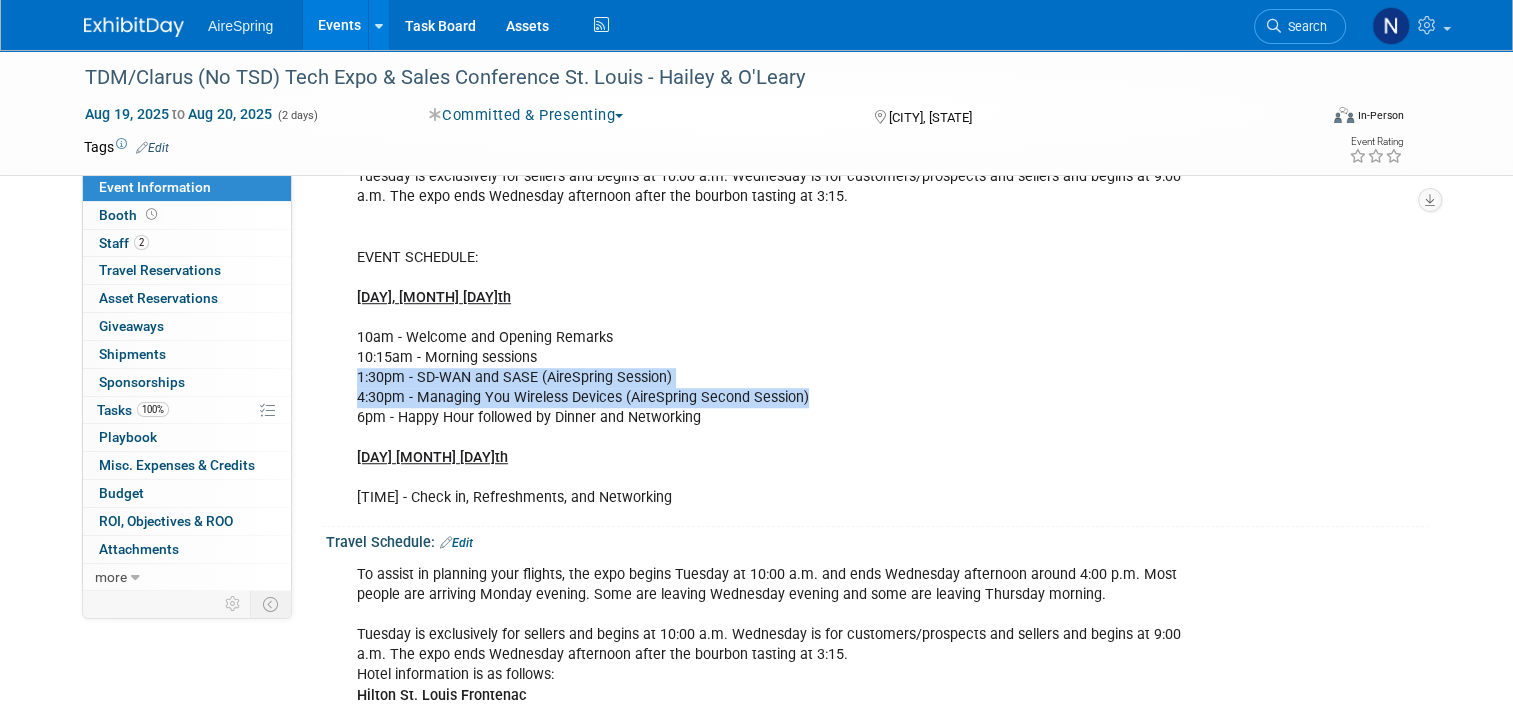 drag, startPoint x: 339, startPoint y: 352, endPoint x: 844, endPoint y: 367, distance: 505.22272 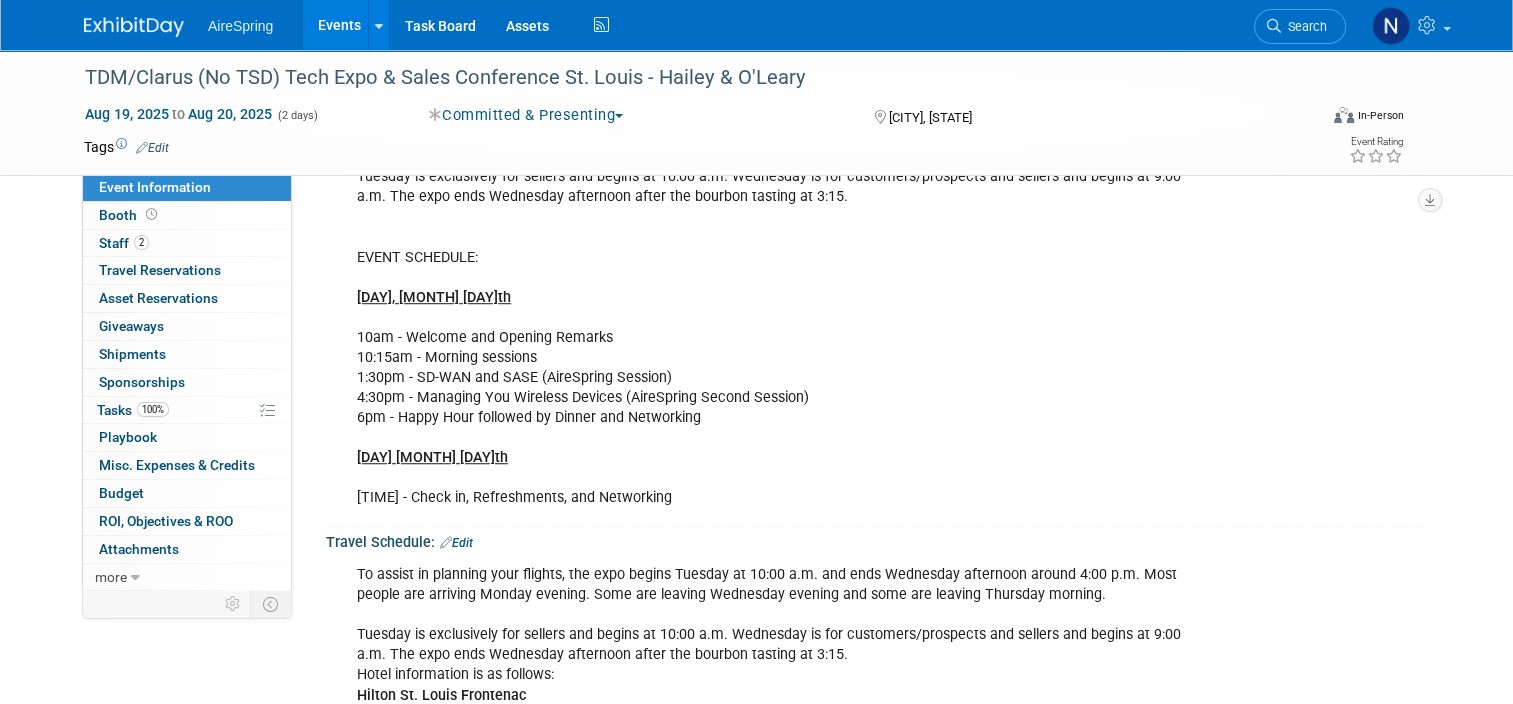 click on "Travel Schedule:
Edit" at bounding box center [877, 540] 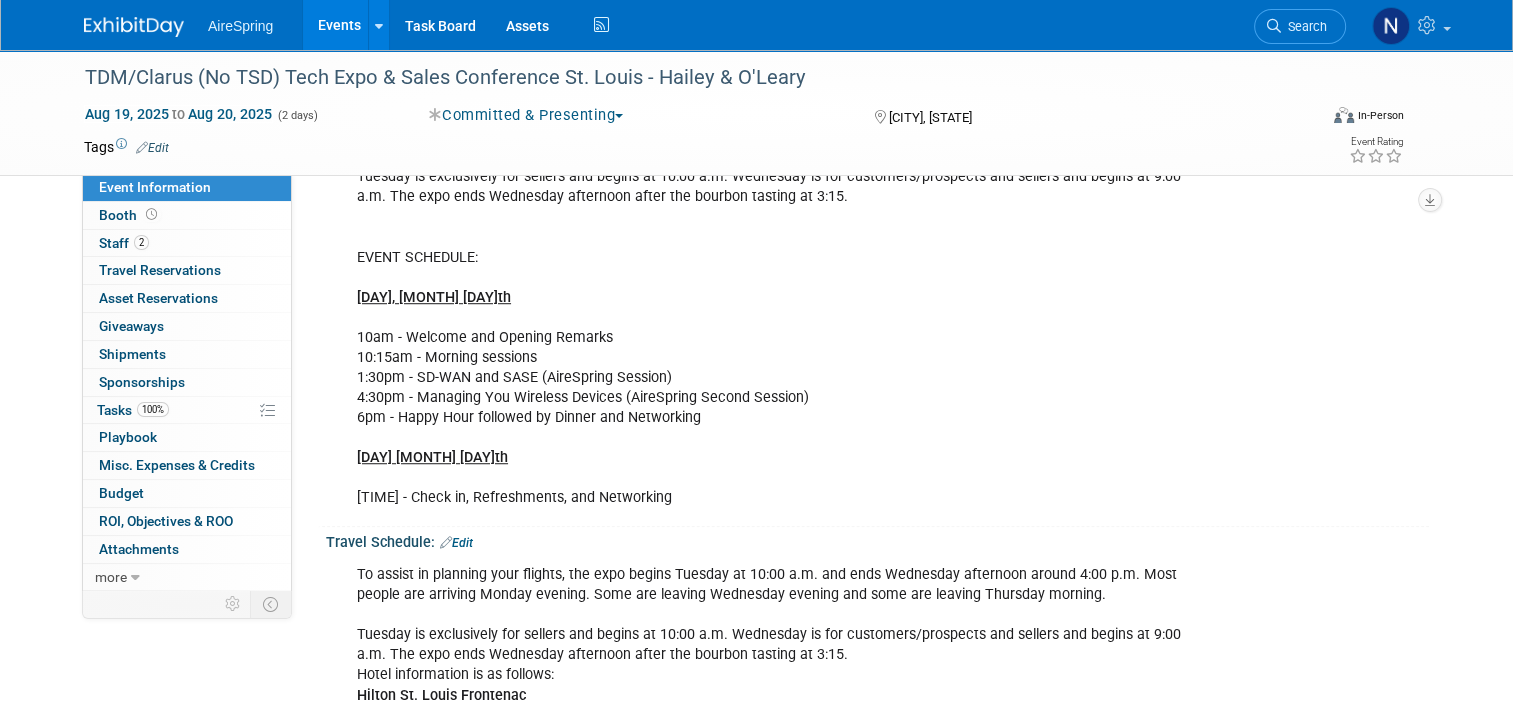 click on "Events" at bounding box center (339, 25) 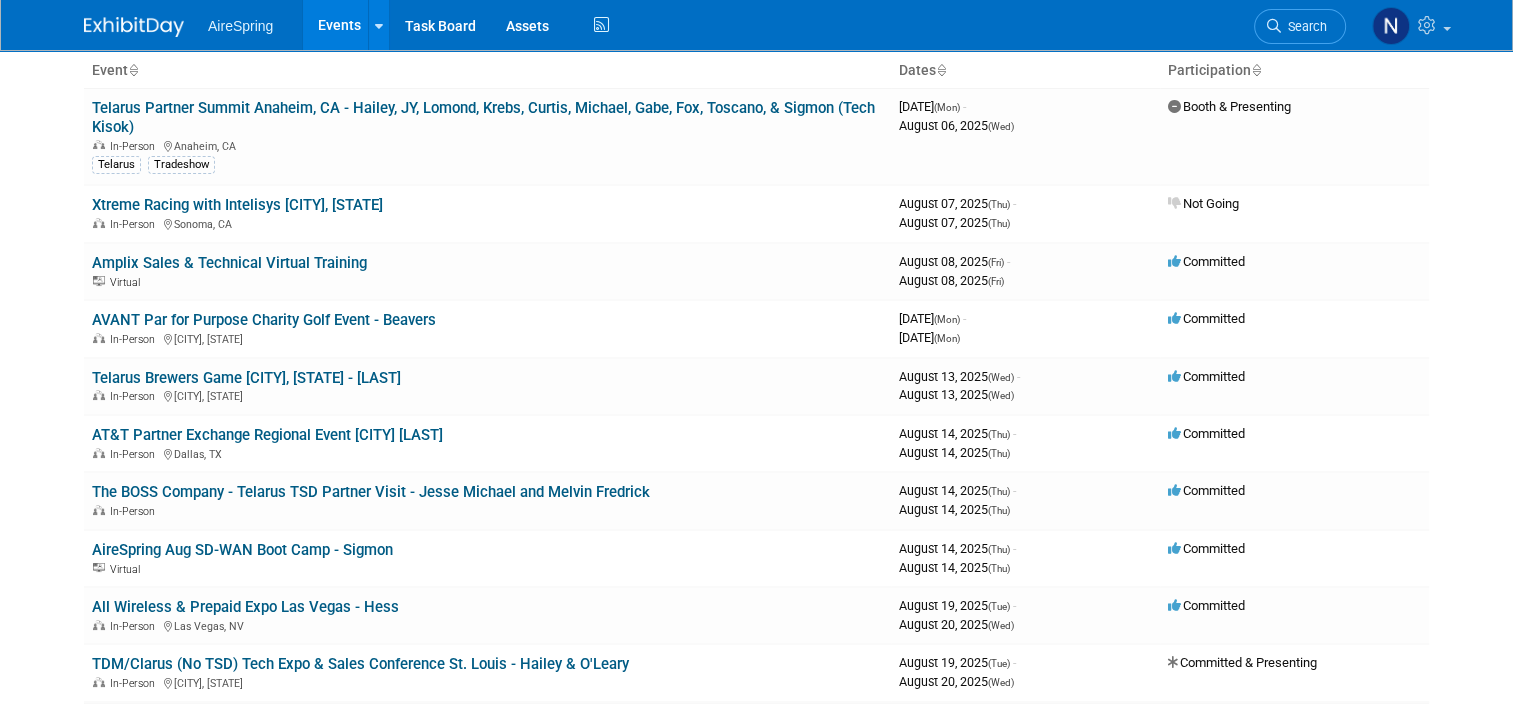 scroll, scrollTop: 500, scrollLeft: 0, axis: vertical 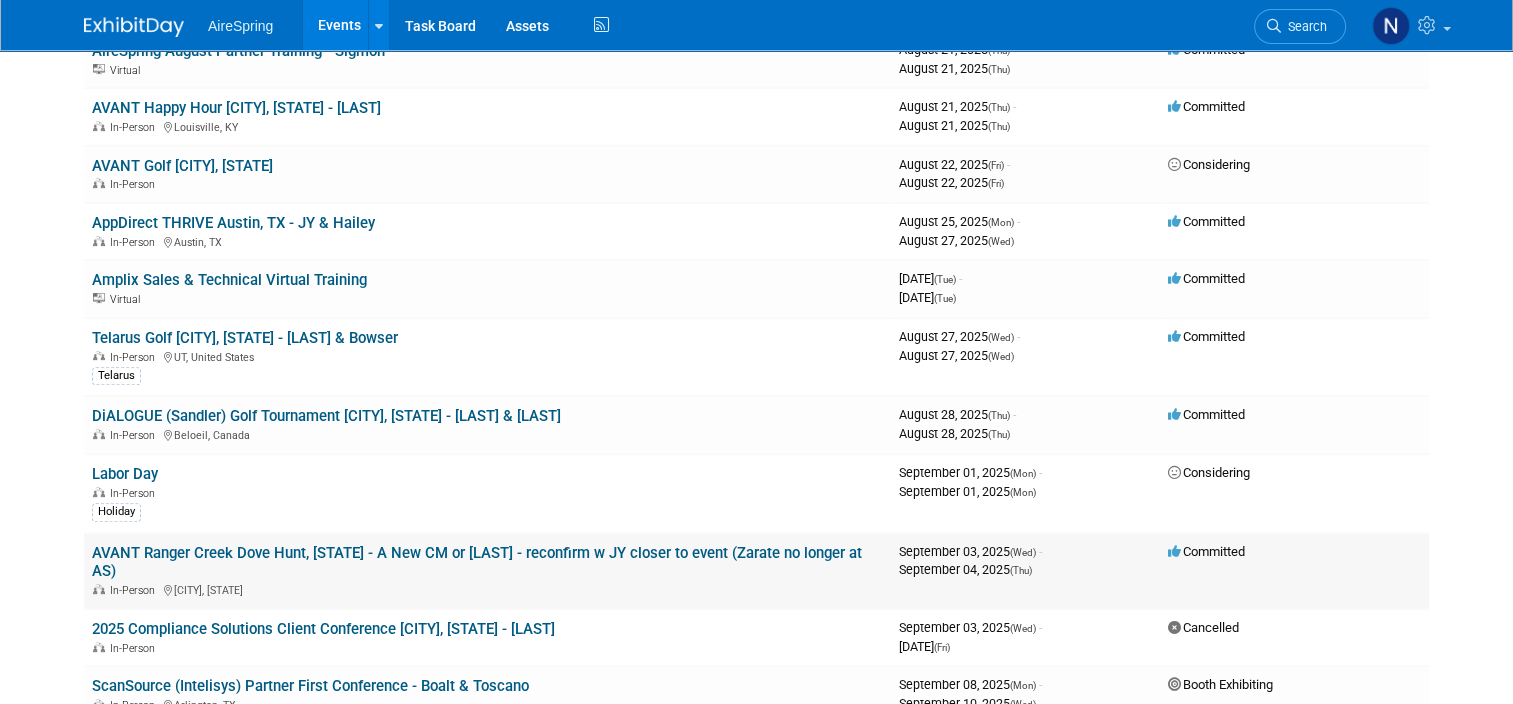 click on "AVANT Ranger Creek Dove Hunt, [CITY] - [PERSON] or [PERSON] - reconfirm w JY closer to event (Zarate no longer at AS)" at bounding box center [477, 562] 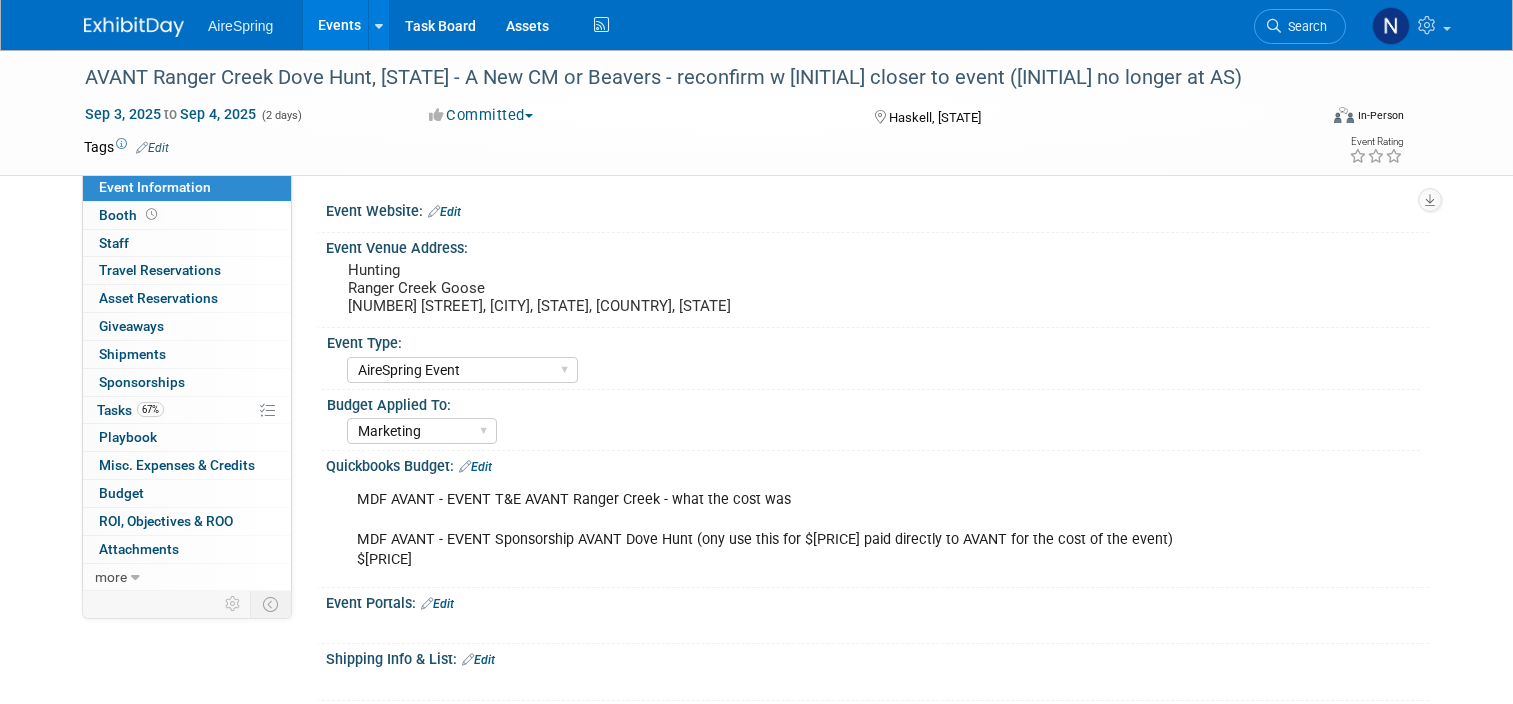select on "AireSpring Event" 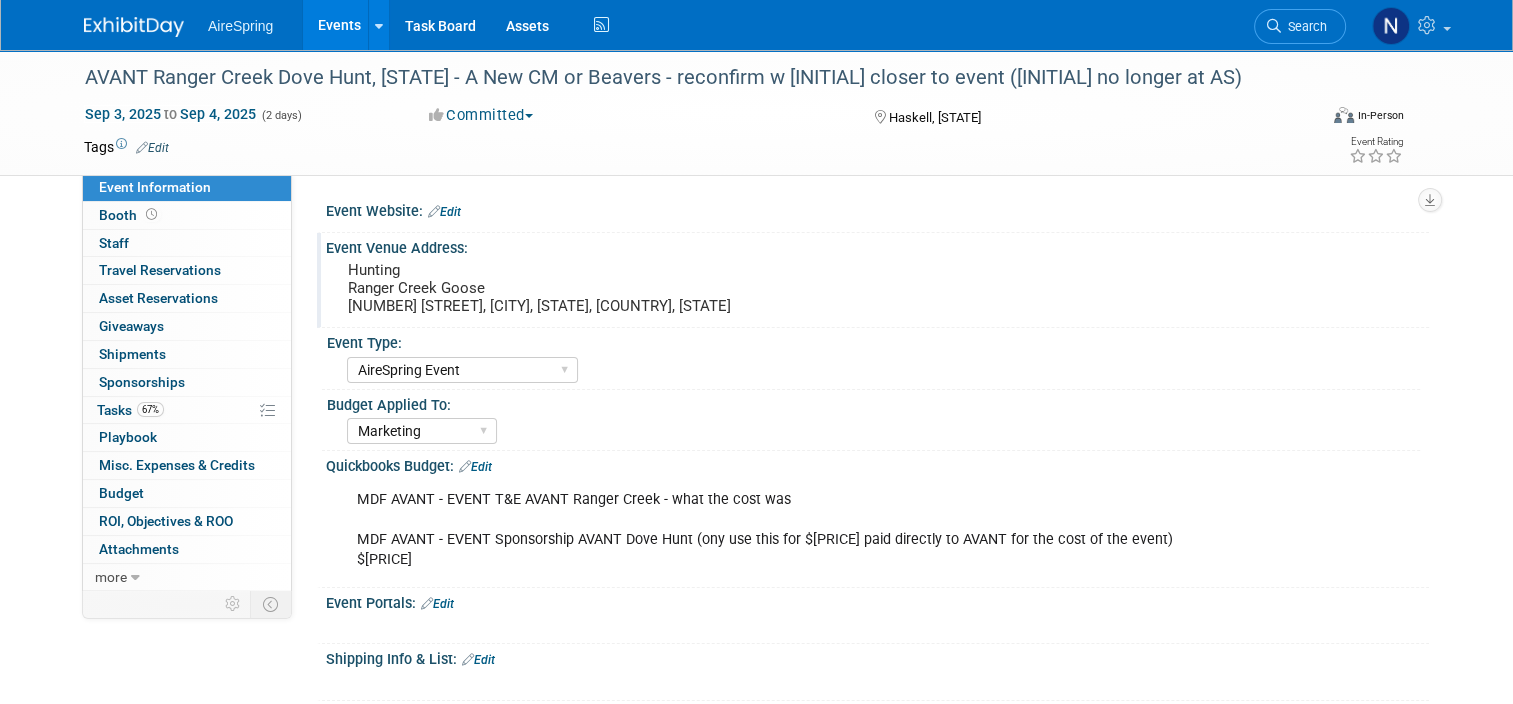 scroll, scrollTop: 0, scrollLeft: 0, axis: both 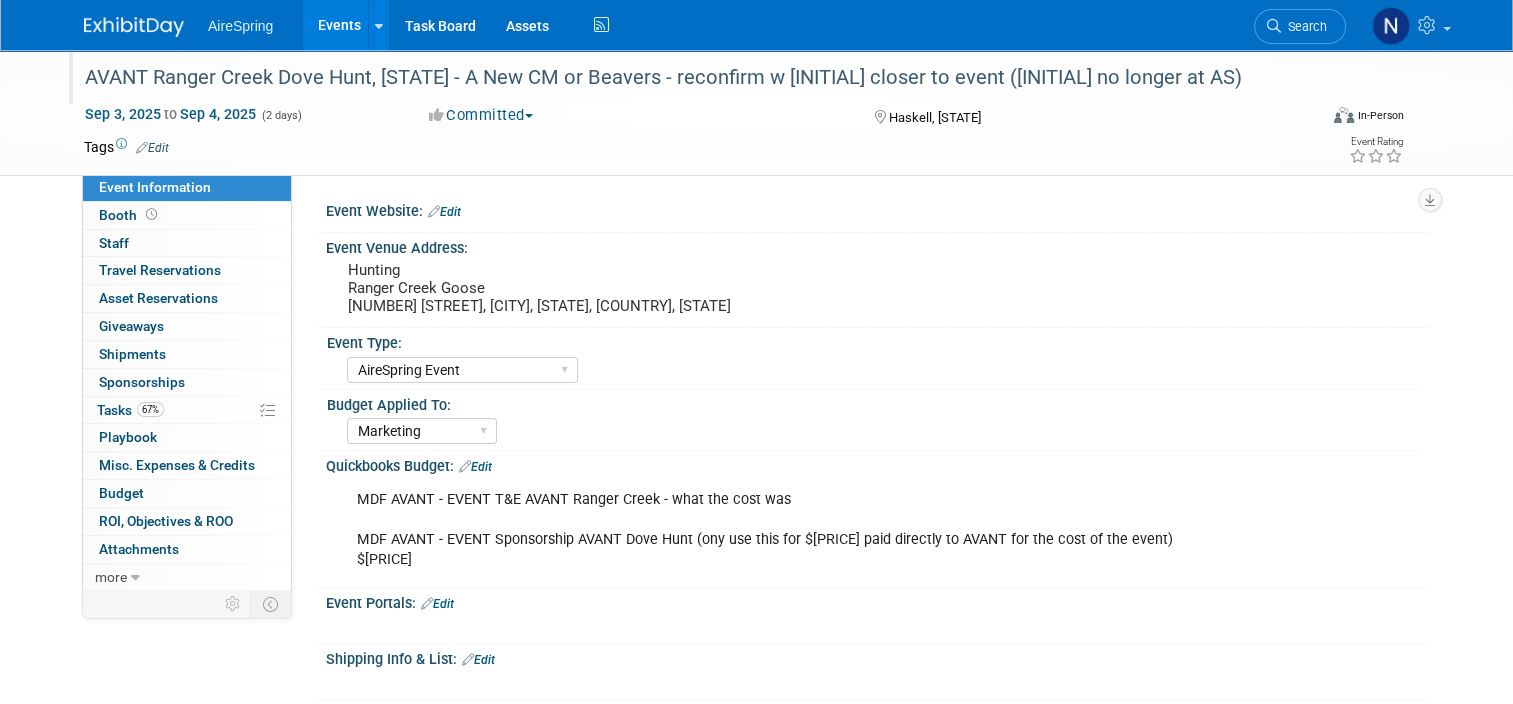 click on "AVANT Ranger Creek Dove Hunt, [STATE] - A New CM or Beavers - reconfirm w [INITIAL] closer to event ([INITIAL] no longer at AS)" at bounding box center (685, 78) 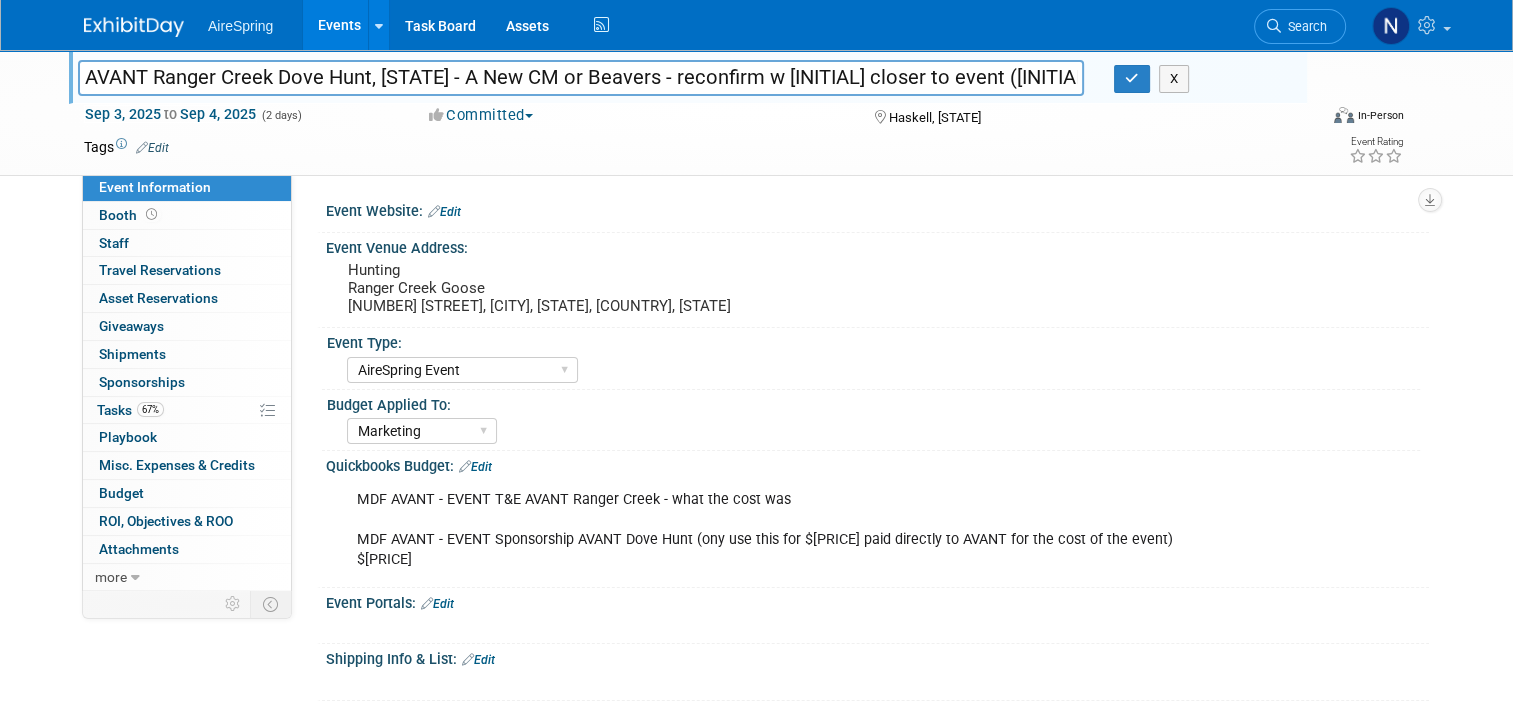 scroll, scrollTop: 0, scrollLeft: 21, axis: horizontal 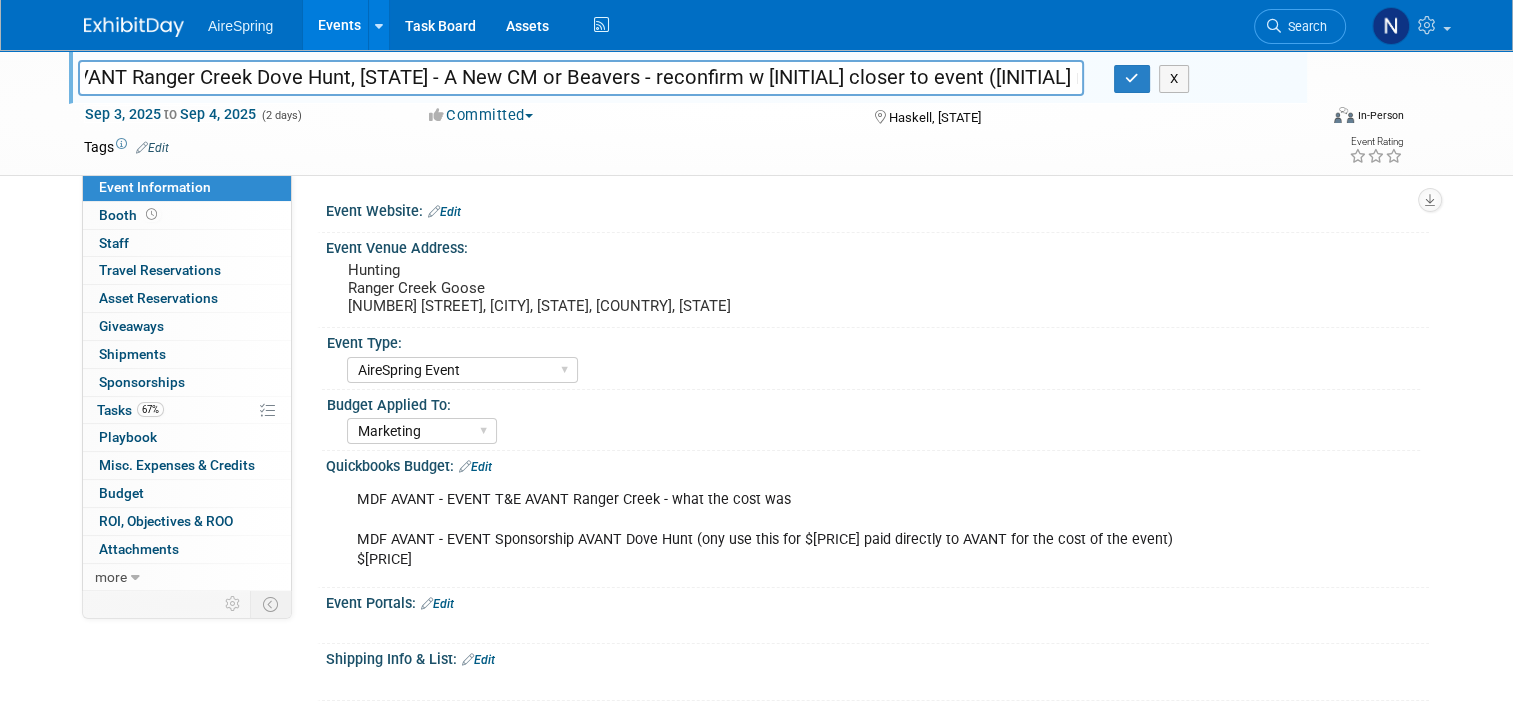 drag, startPoint x: 407, startPoint y: 73, endPoint x: 1137, endPoint y: 102, distance: 730.5758 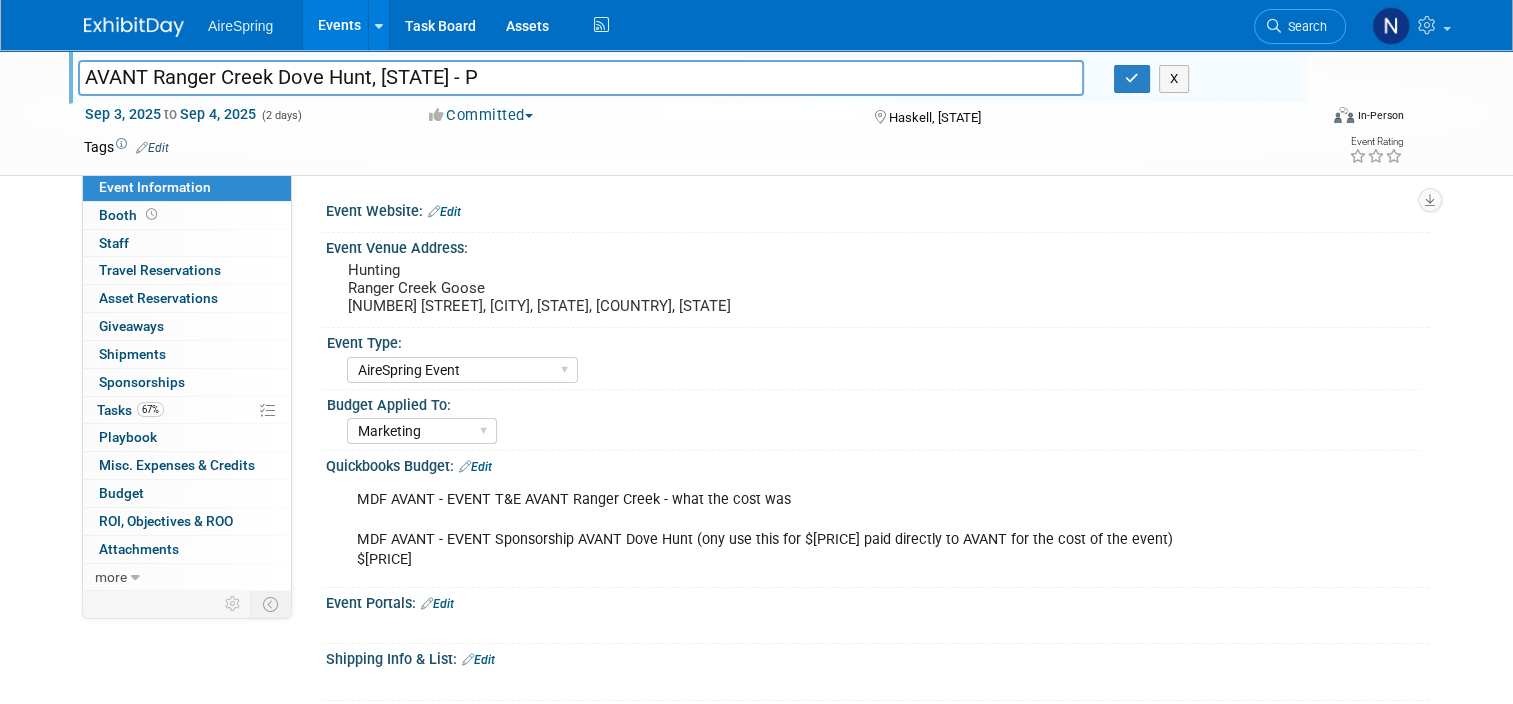 scroll, scrollTop: 0, scrollLeft: 0, axis: both 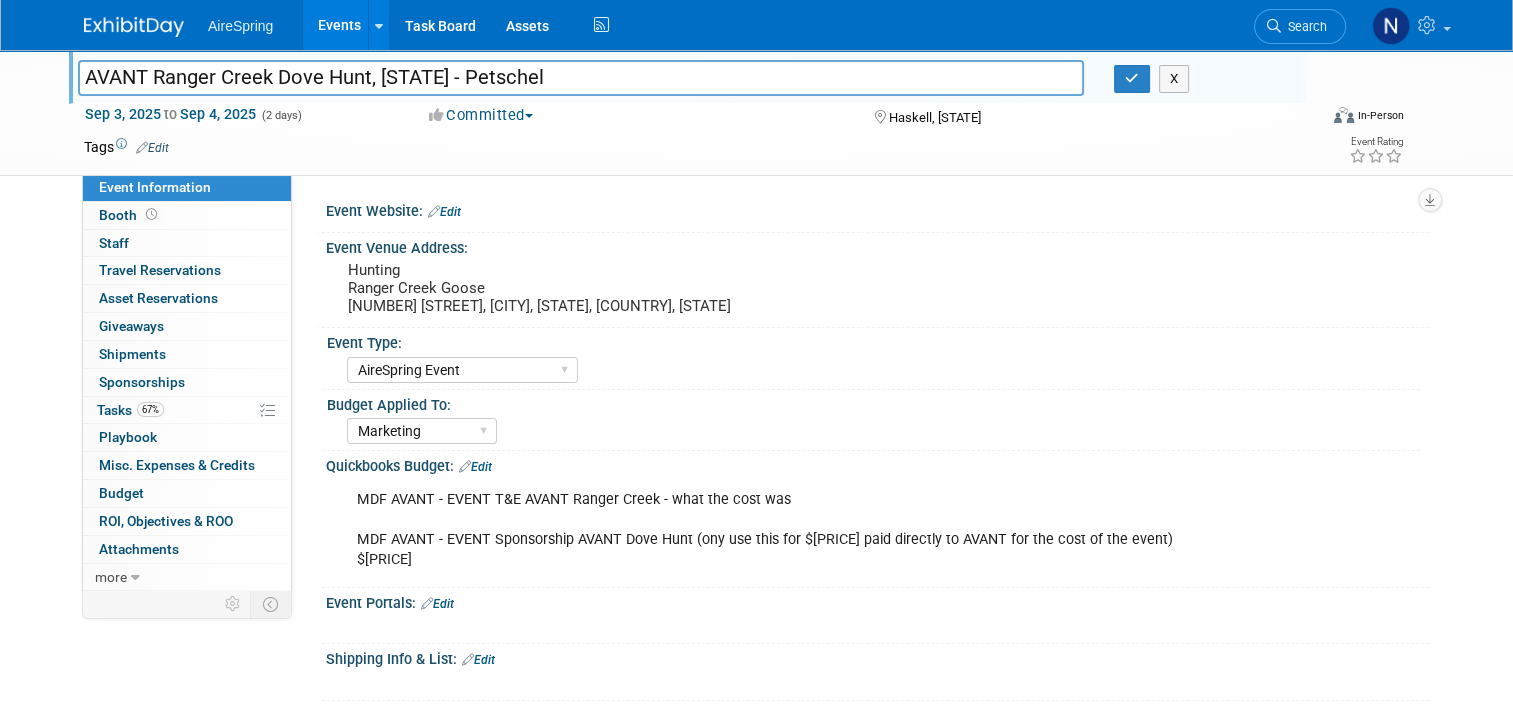 type on "[COMPANY] Ranger Creek Dove Hunt, [STATE] - [LAST]" 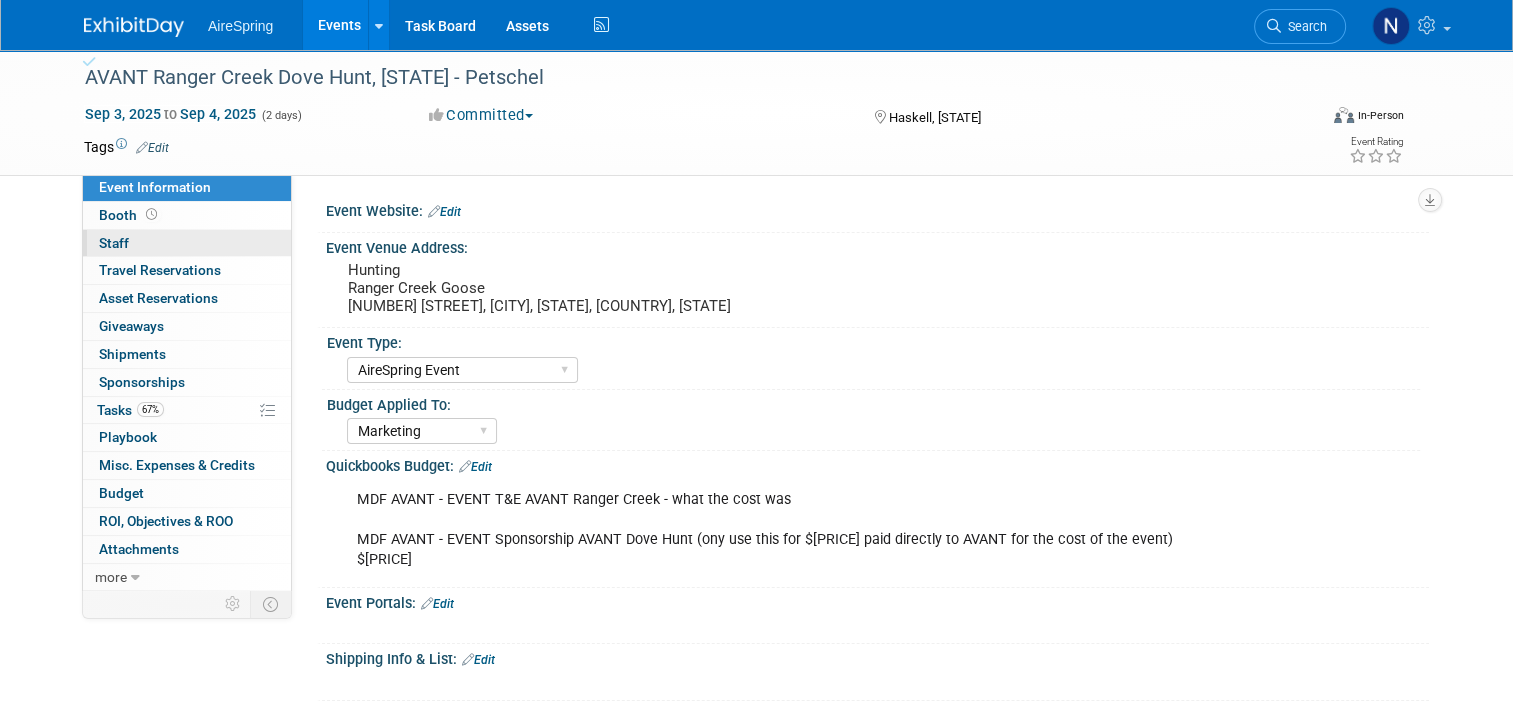 click on "0
Staff 0" at bounding box center [187, 243] 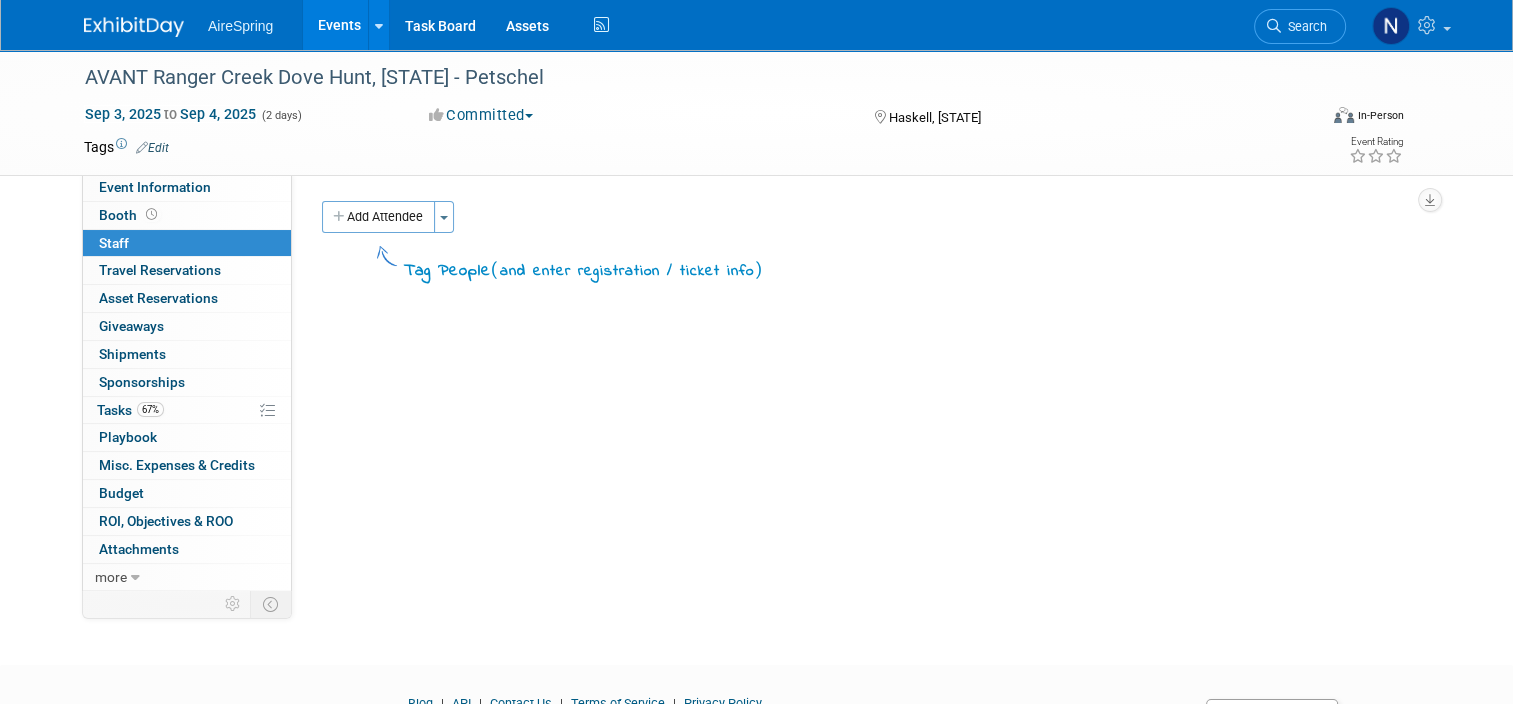 click on "Add Attendee" at bounding box center (378, 217) 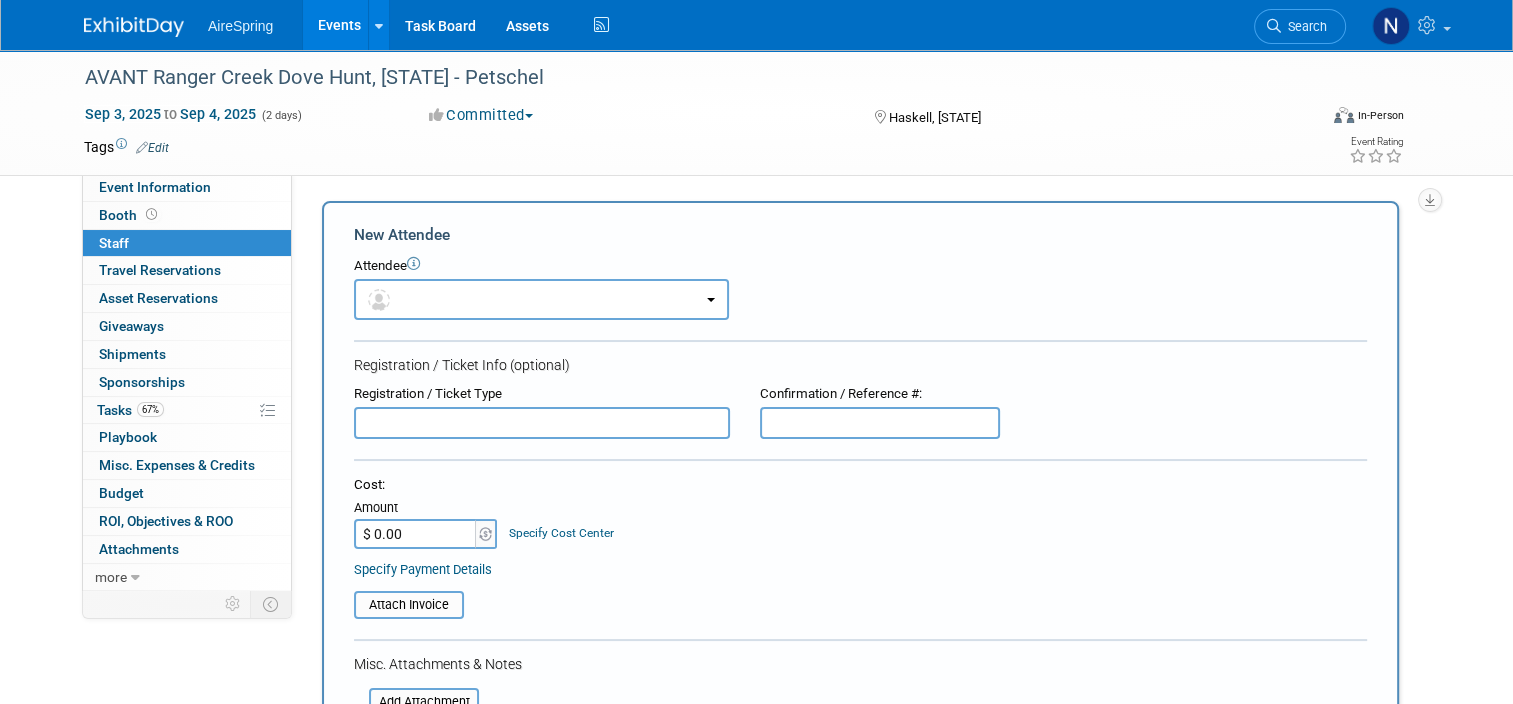 scroll, scrollTop: 0, scrollLeft: 0, axis: both 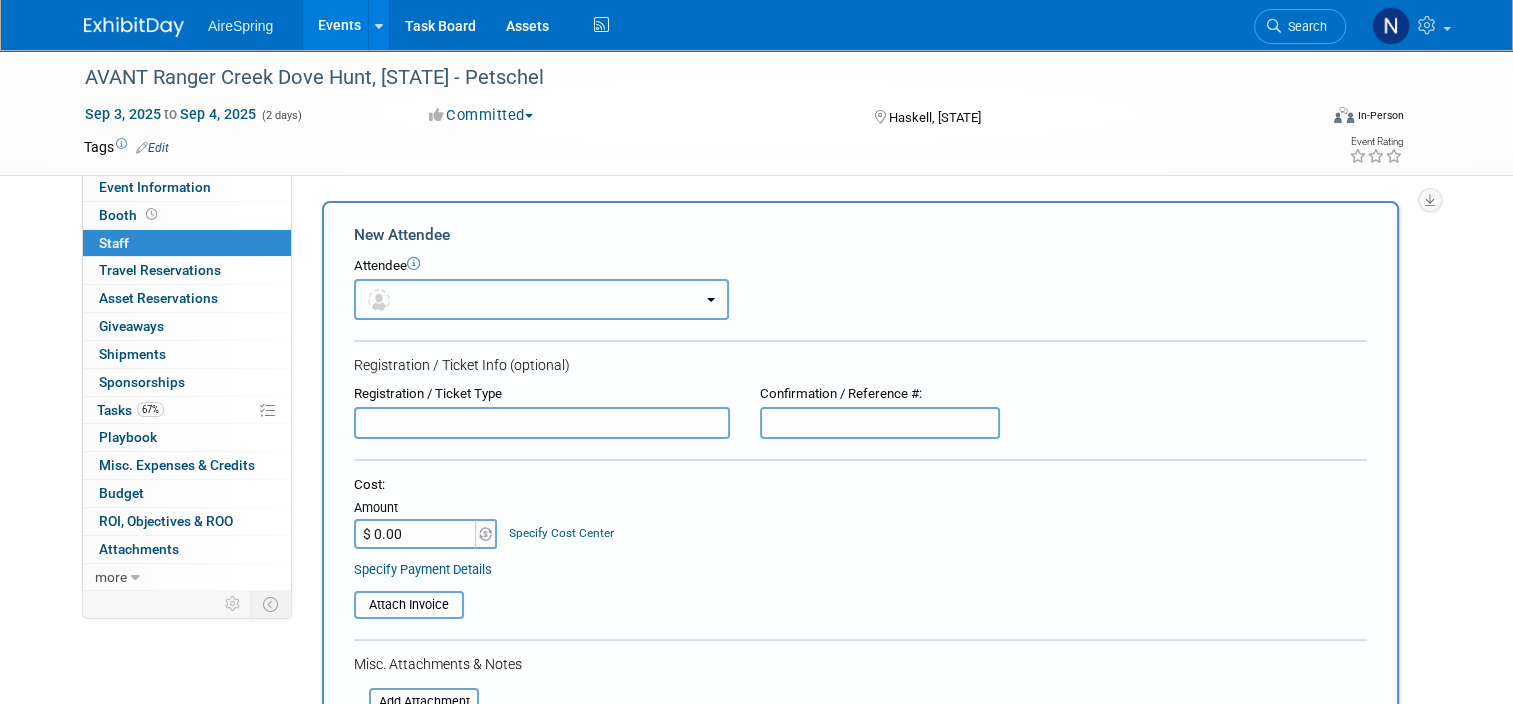 click at bounding box center (541, 299) 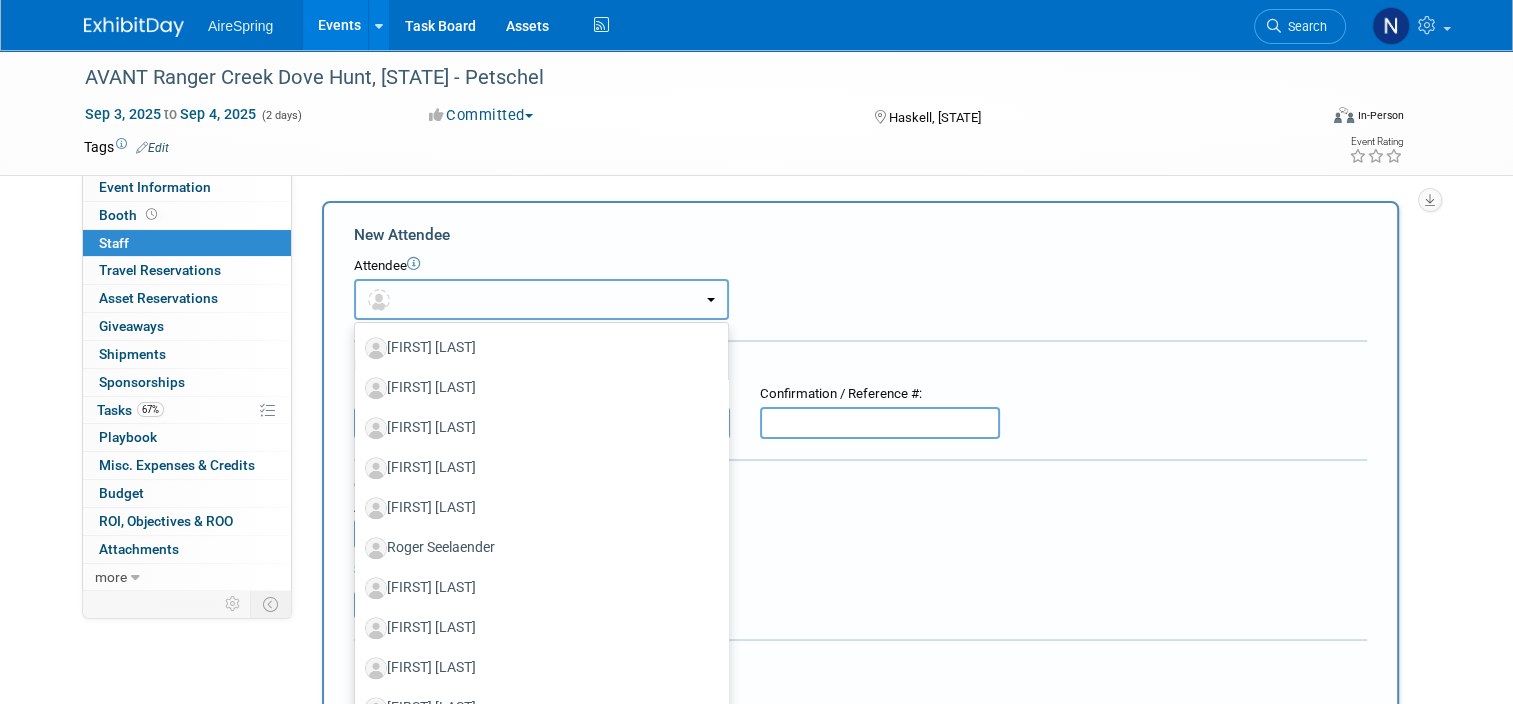 scroll, scrollTop: 2600, scrollLeft: 0, axis: vertical 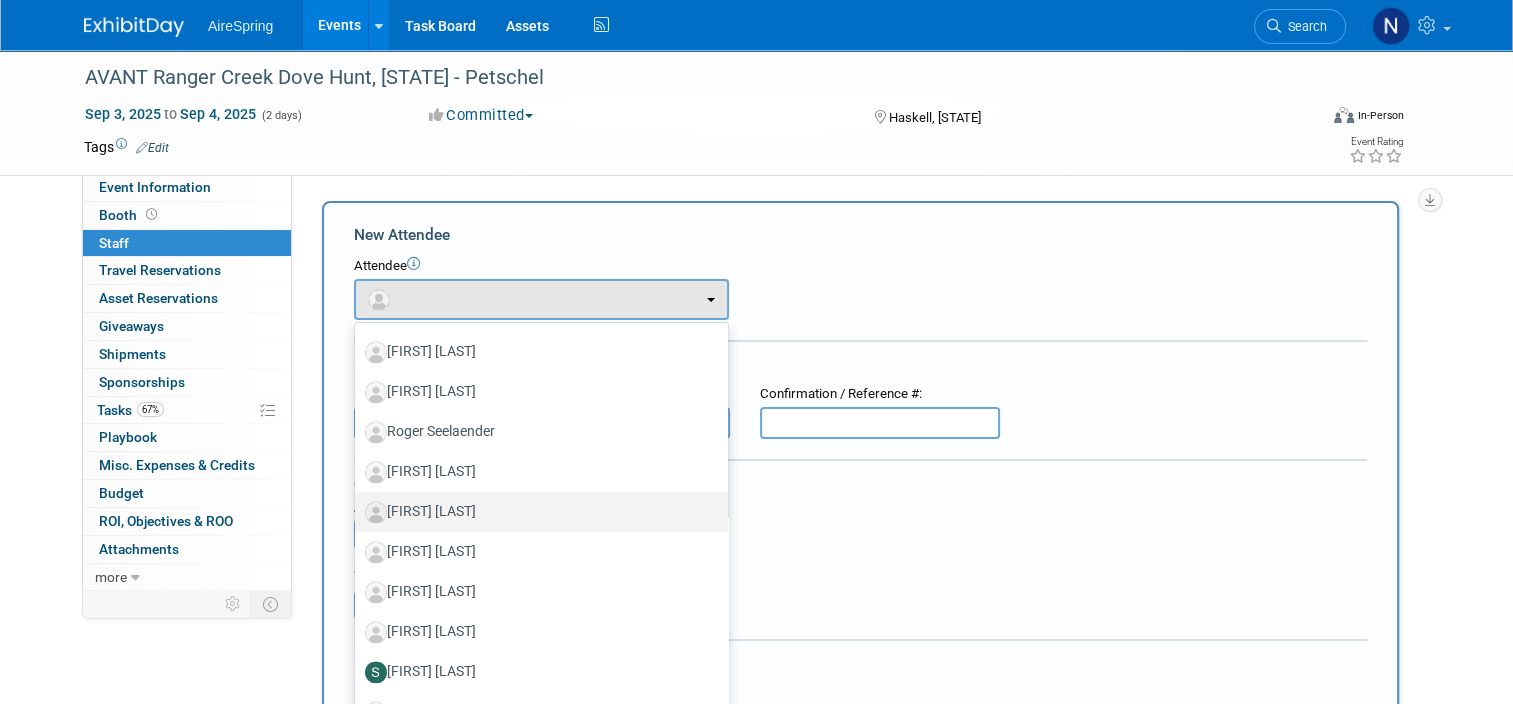click on "Register [LAST]" at bounding box center [536, 512] 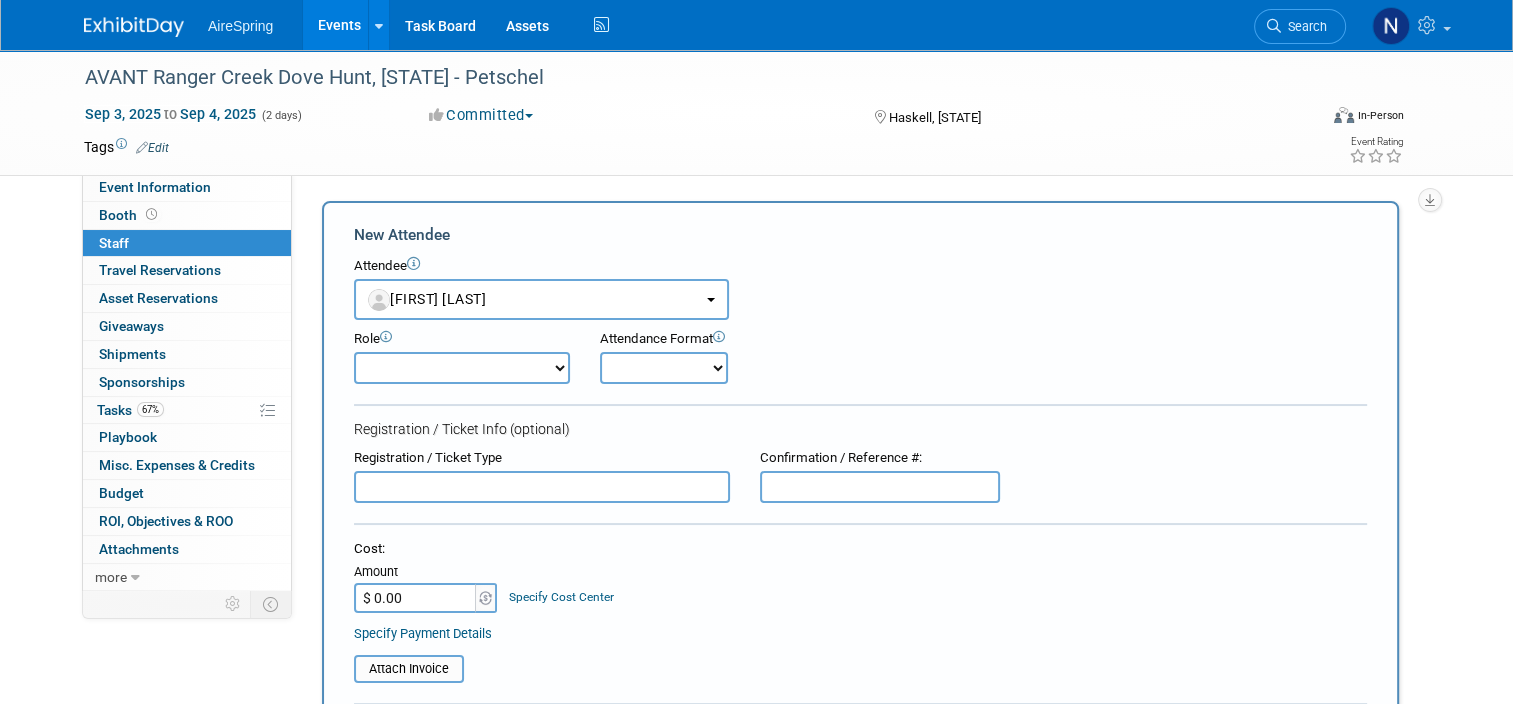 scroll, scrollTop: 400, scrollLeft: 0, axis: vertical 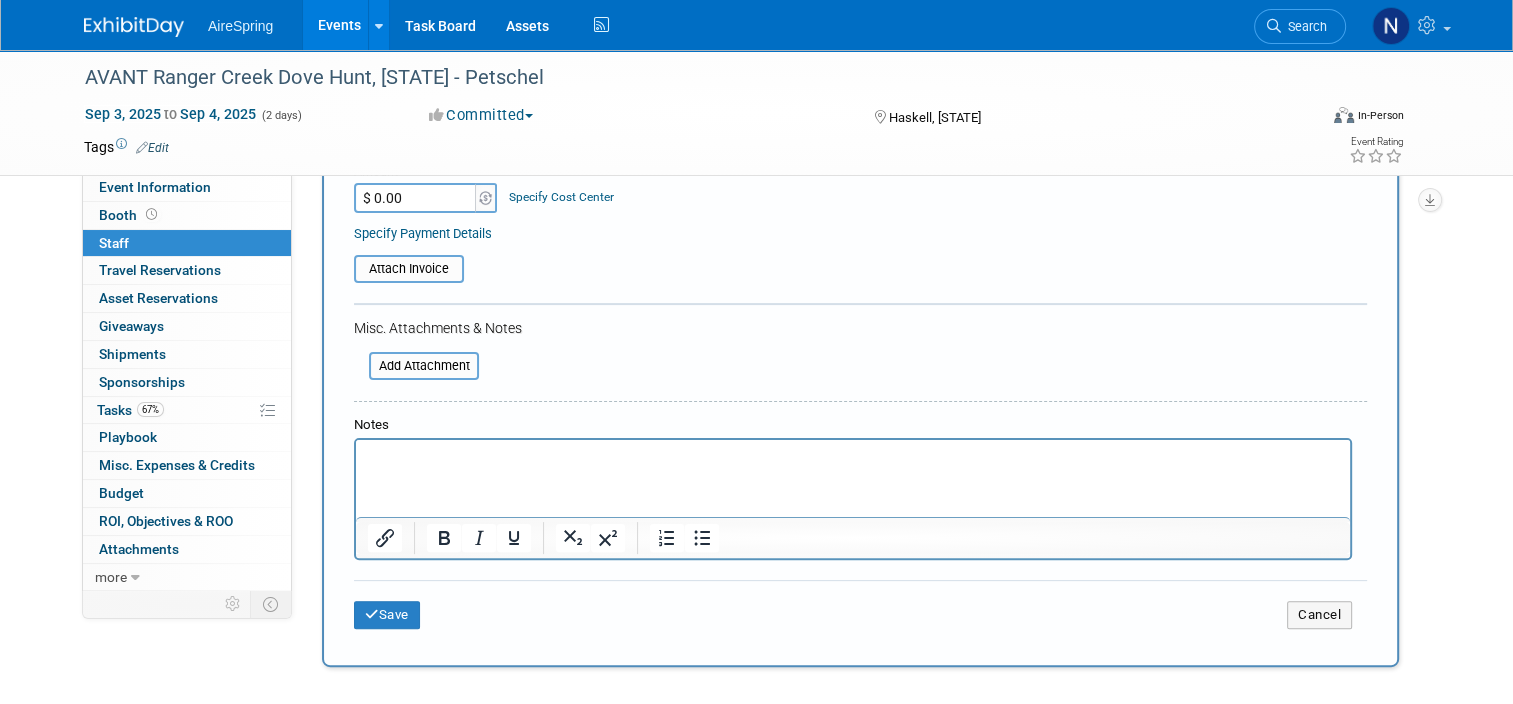 click on "New Attendee
Attendee
<img src="https://www.exhibitday.com/Images/Unassigned-User-Icon.png" style="width: 22px; height: 22px; border-radius: 11px; margin-top: 2px; margin-bottom: 2px; margin-left: 0px;" />
(me) X Onsite Remote" at bounding box center (860, 234) 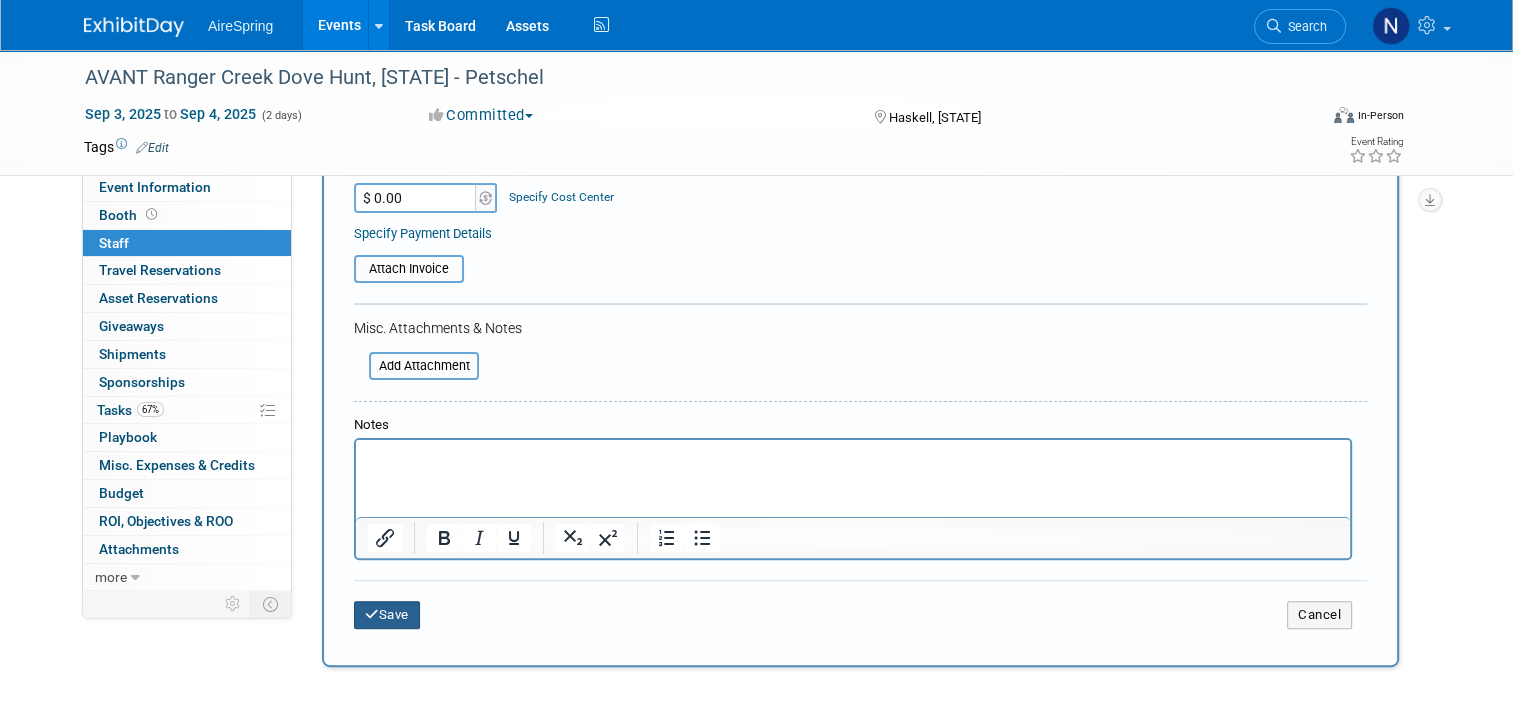 click on "Save" at bounding box center [387, 615] 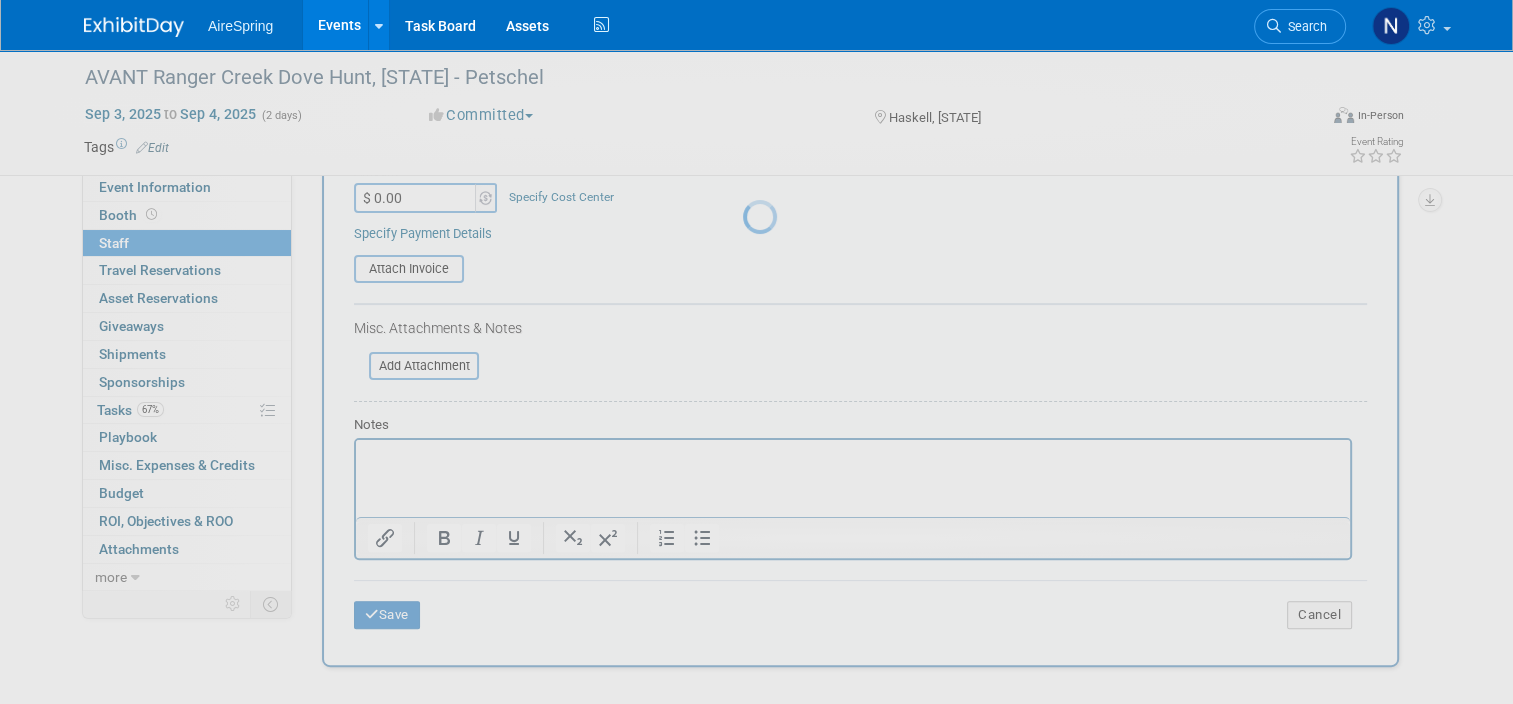 scroll, scrollTop: 100, scrollLeft: 0, axis: vertical 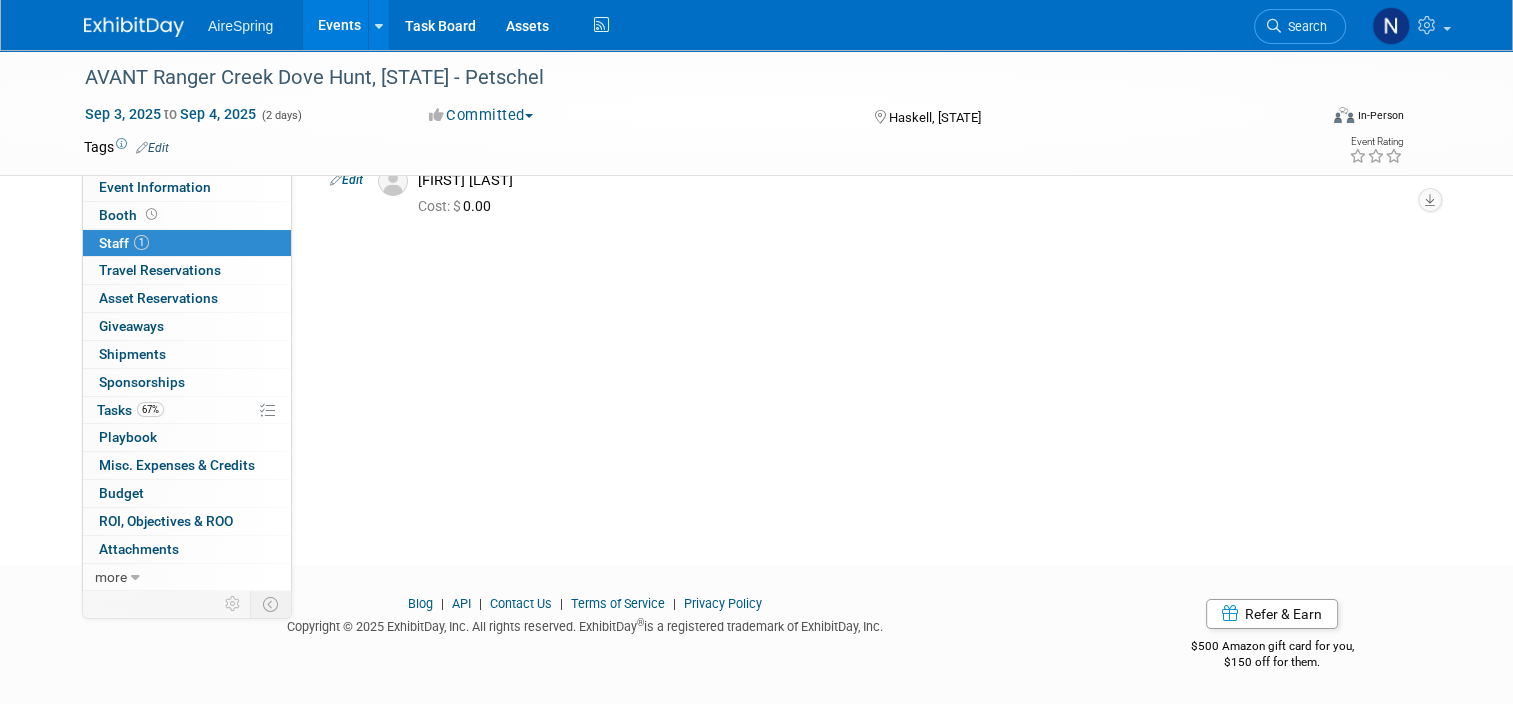 click on "Events" at bounding box center (339, 25) 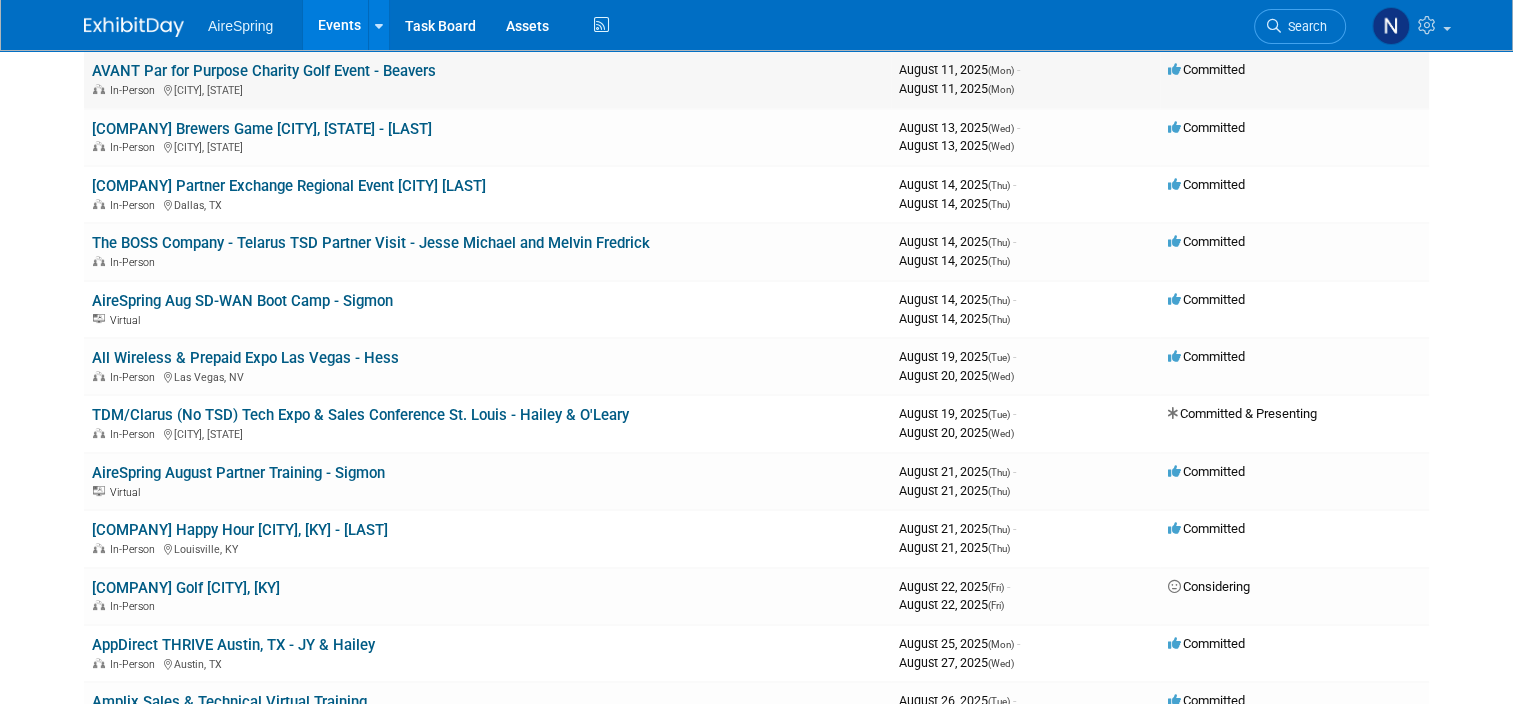 scroll, scrollTop: 600, scrollLeft: 0, axis: vertical 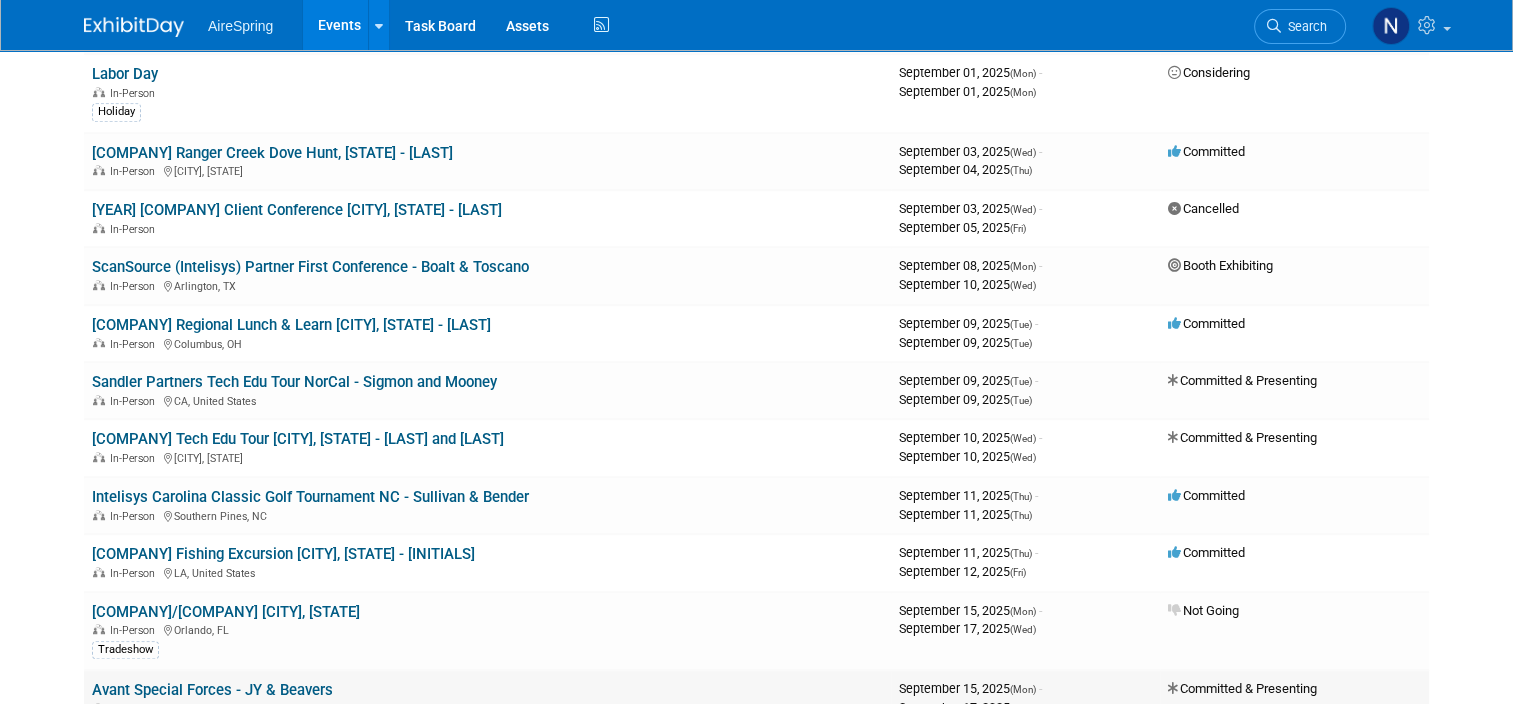click on "Avant Special Forces - JY & Beavers" at bounding box center [212, 690] 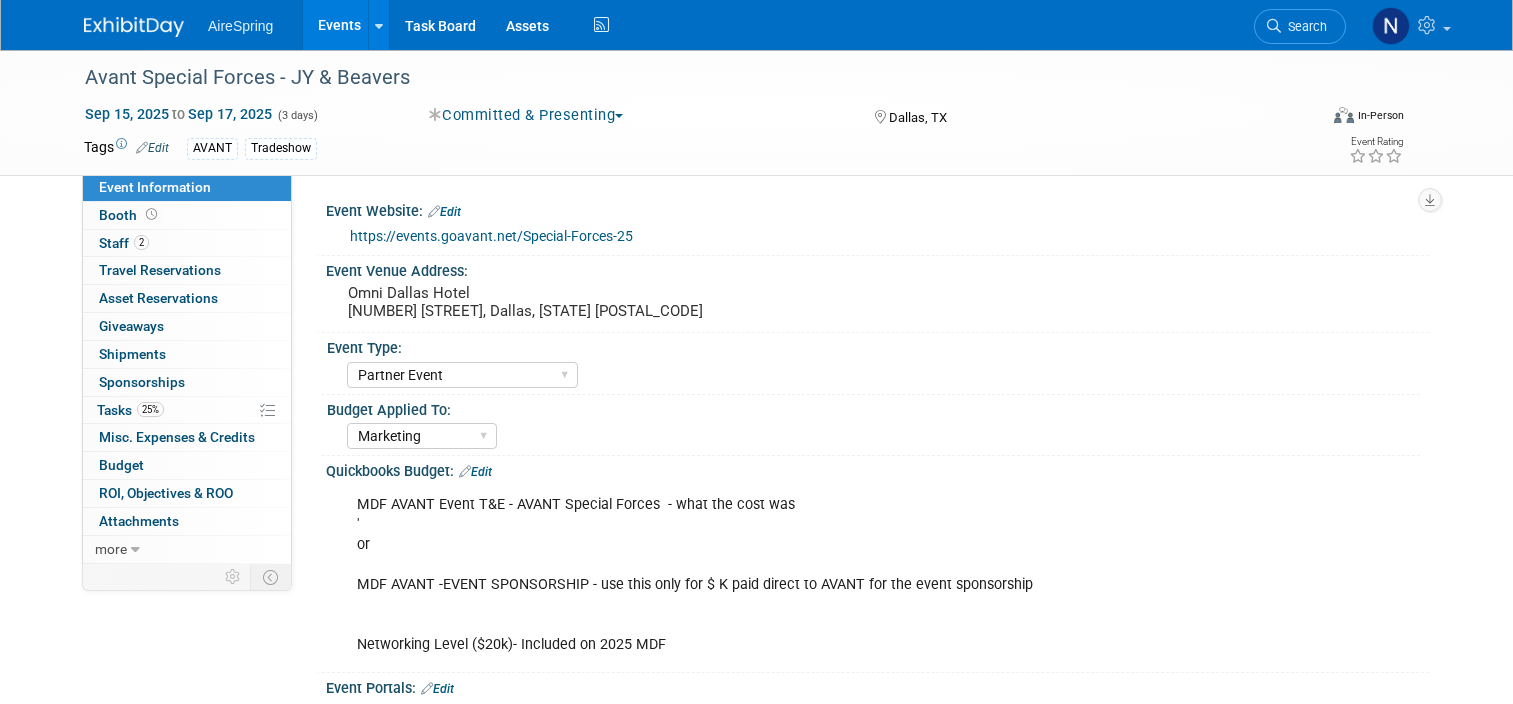 select on "Partner Event" 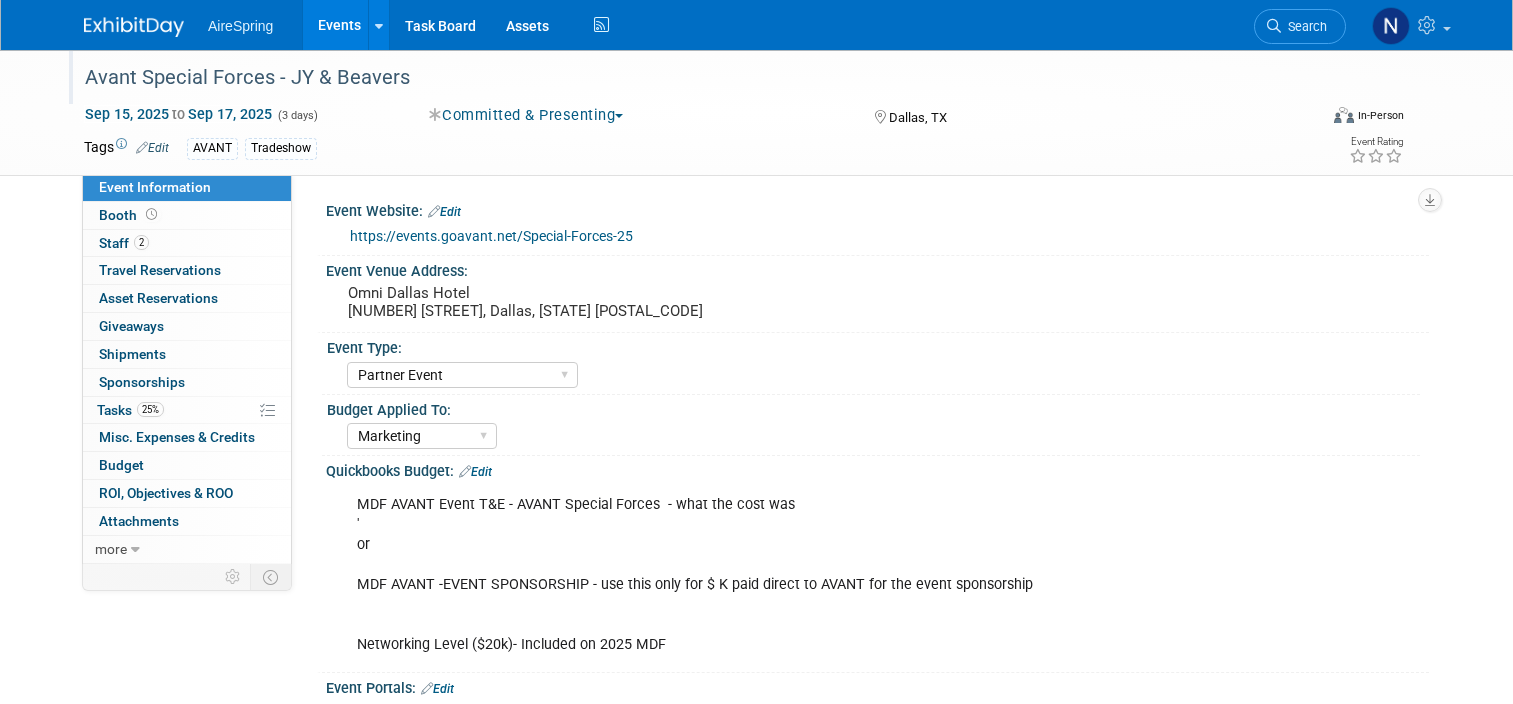 scroll, scrollTop: 0, scrollLeft: 0, axis: both 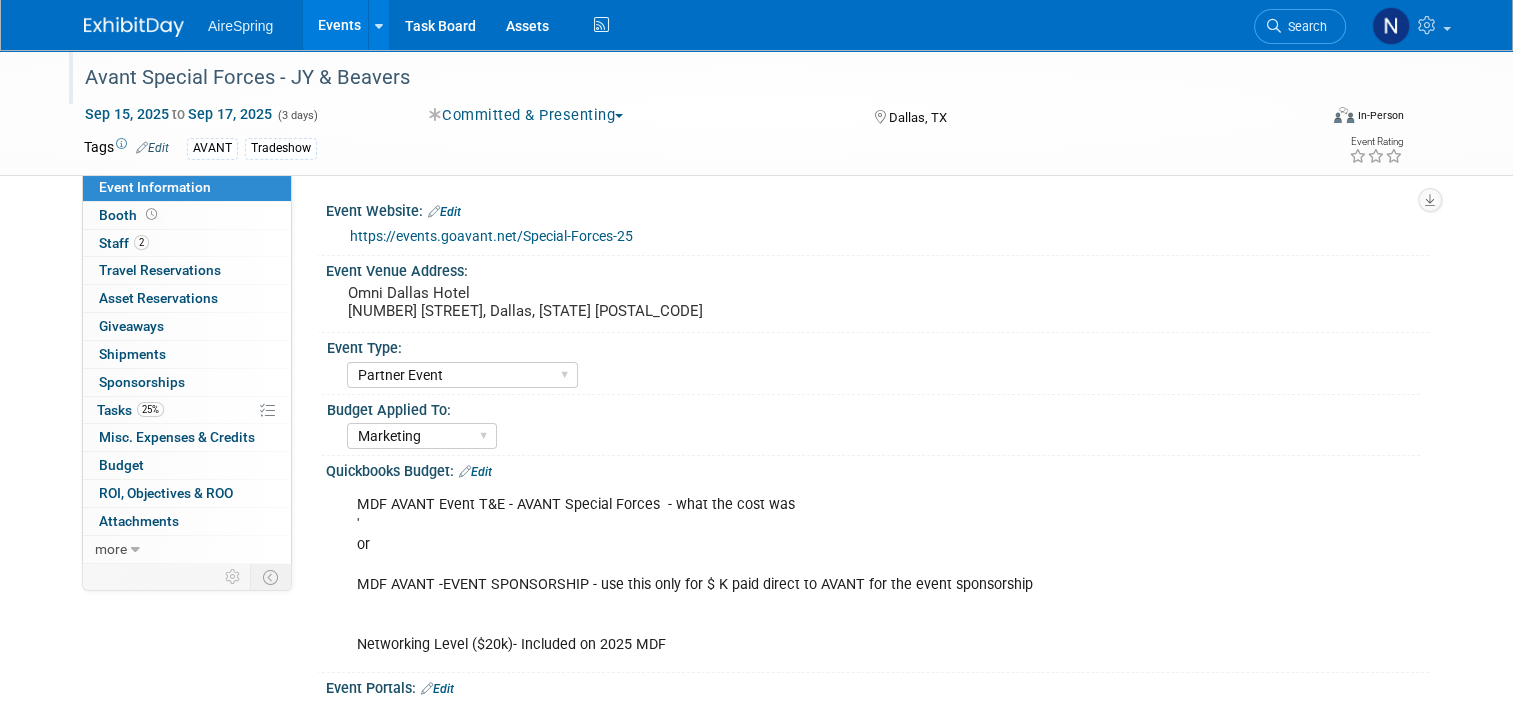 click on "Avant Special Forces - JY & Beavers" at bounding box center (685, 78) 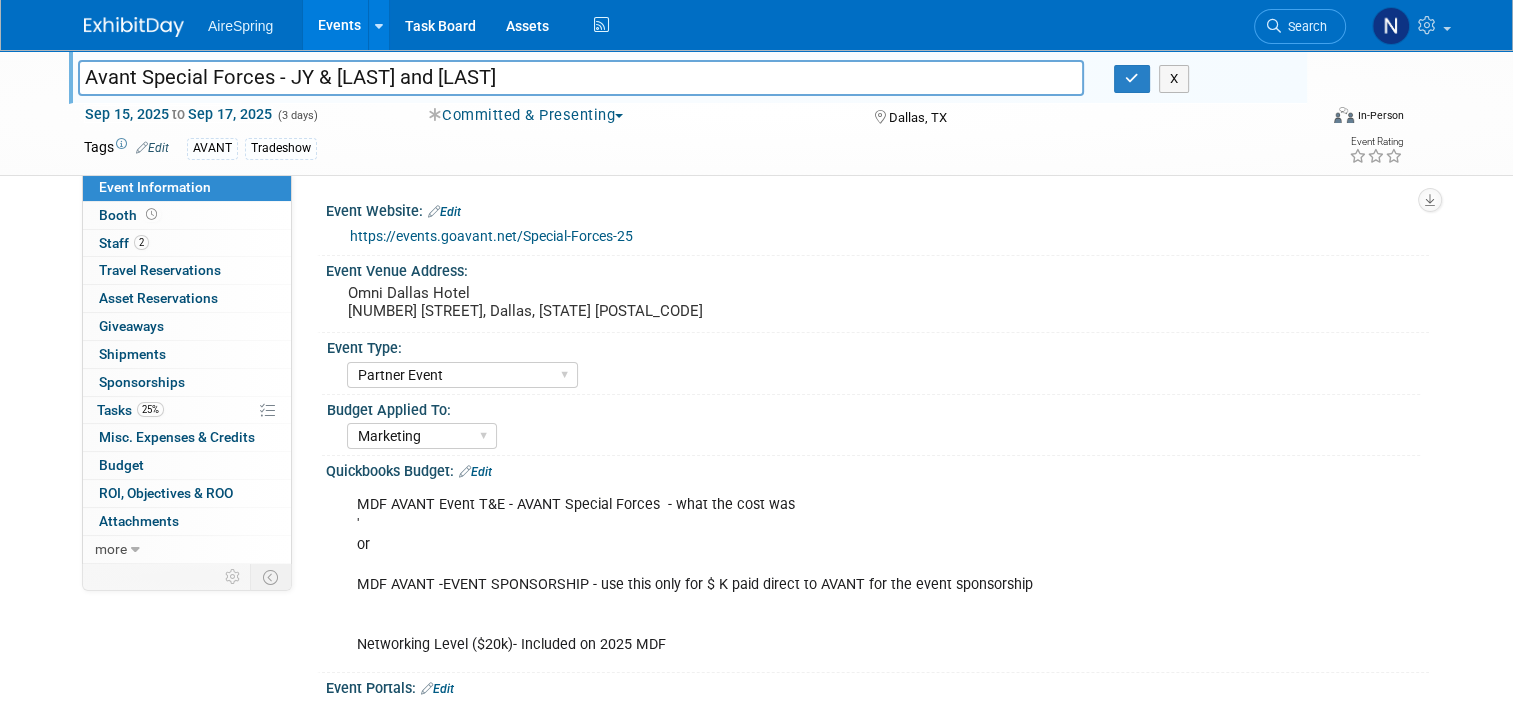 type on "Avant Special Forces - JY & [LAST] and [LAST]" 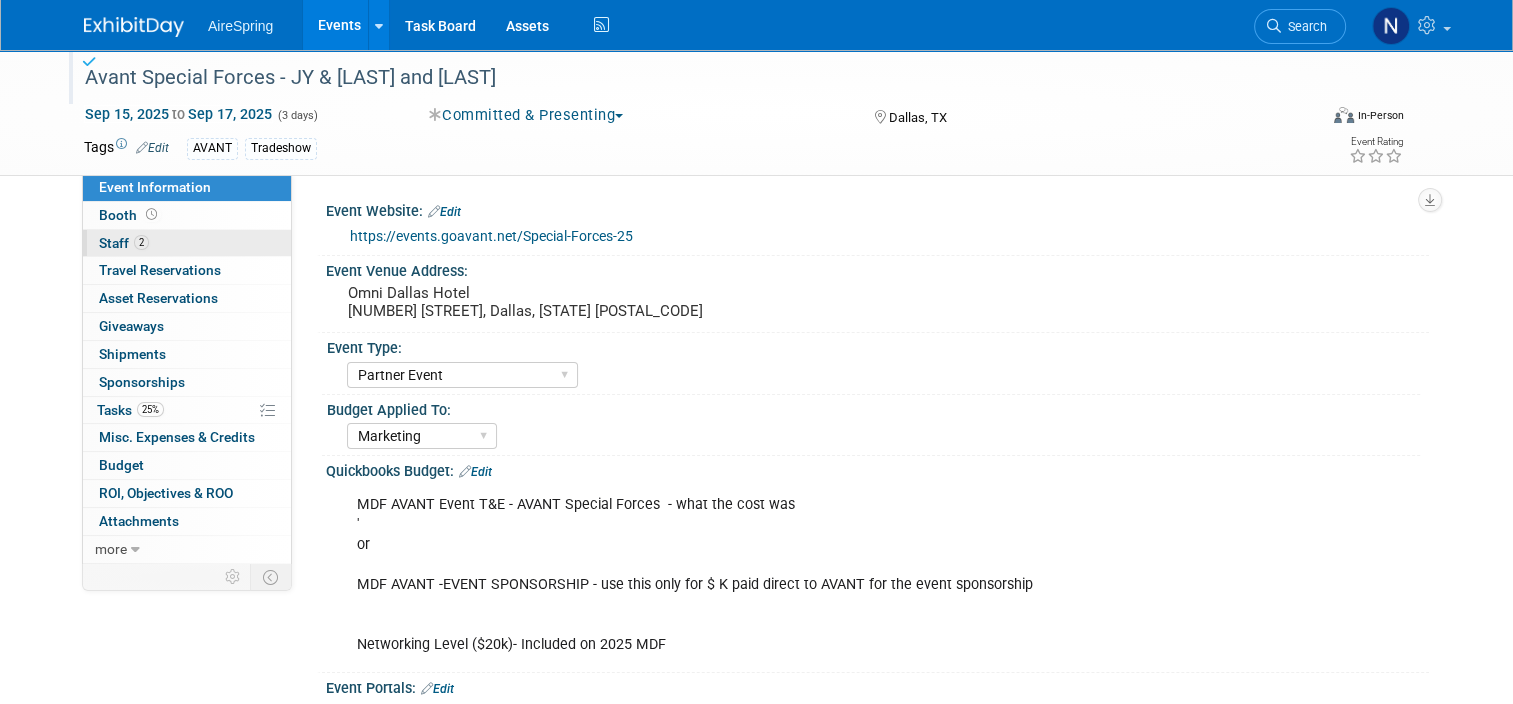 click on "2
Staff 2" at bounding box center [187, 243] 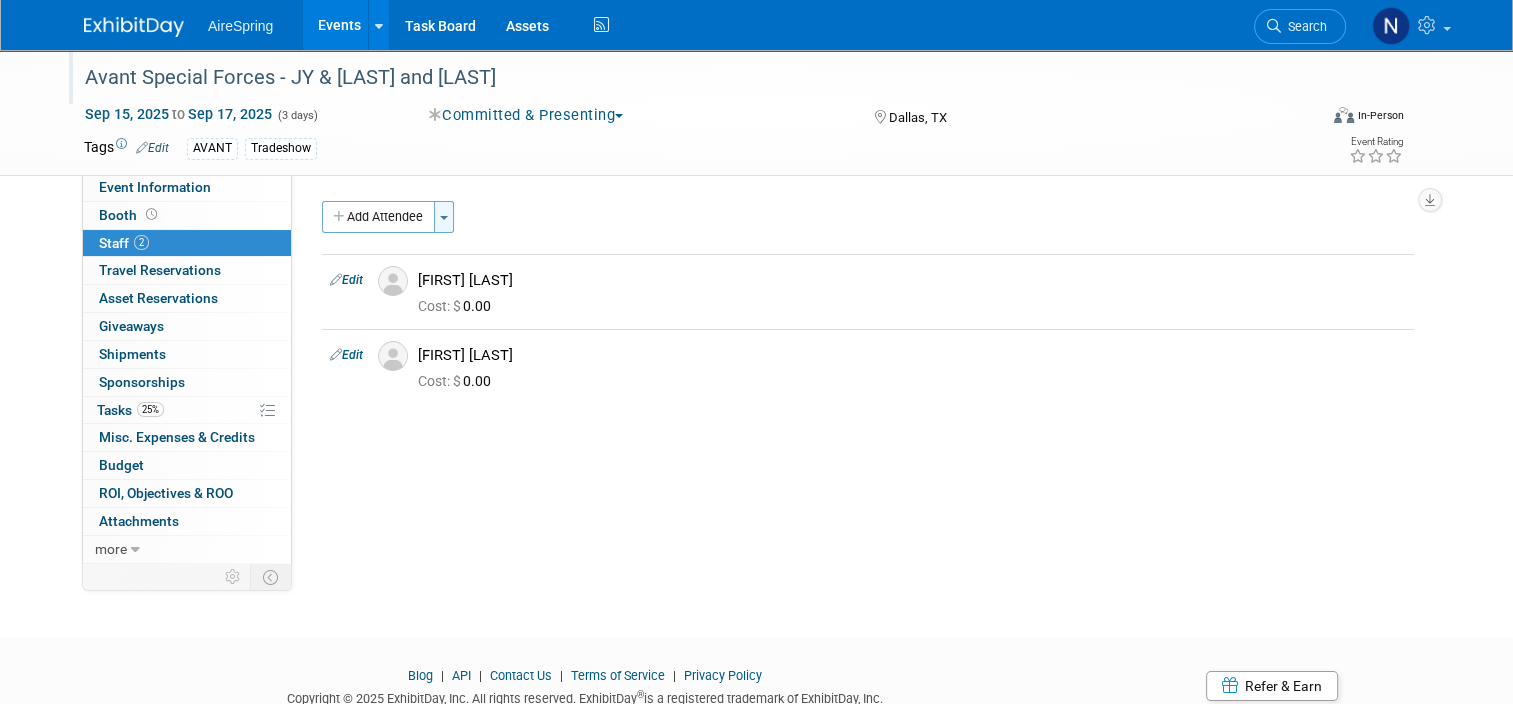 click on "Toggle Dropdown" at bounding box center (444, 217) 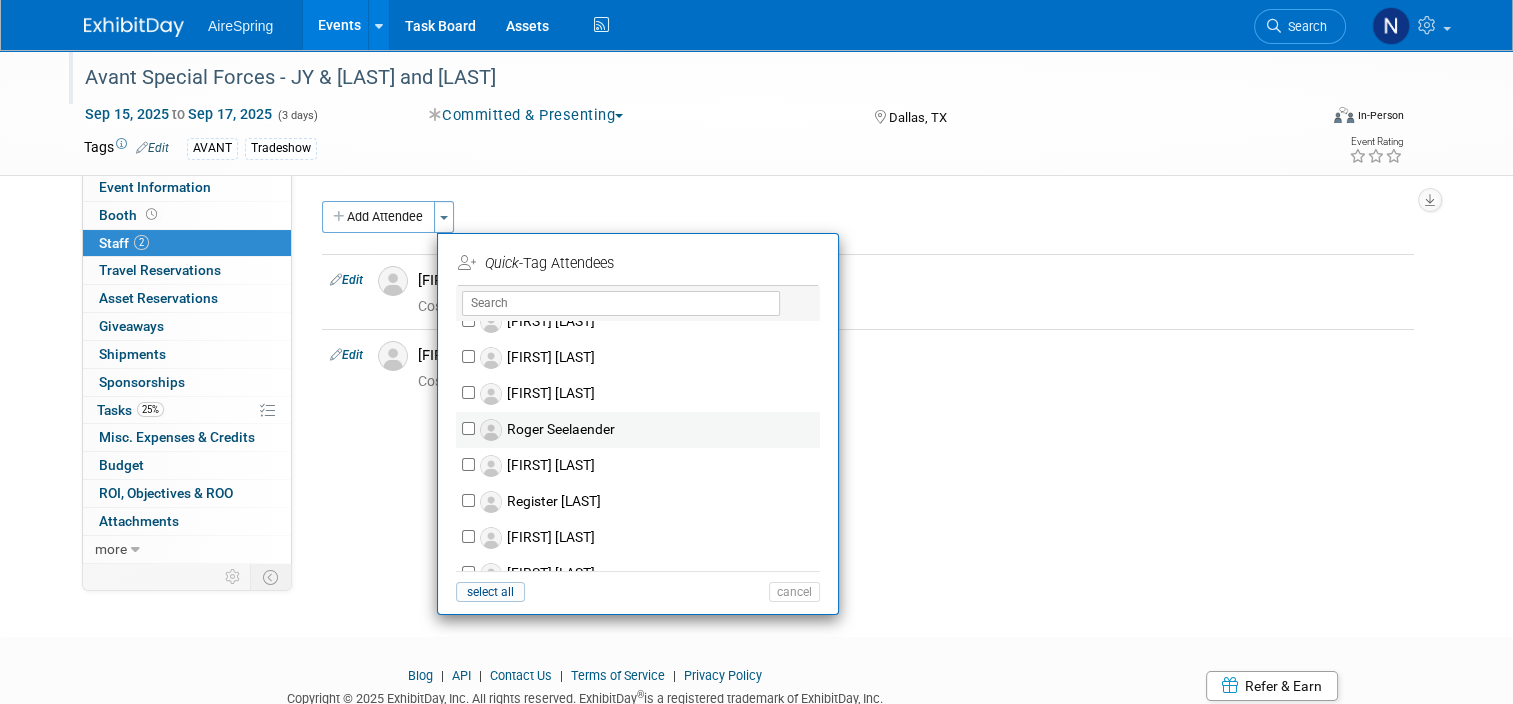 scroll, scrollTop: 2200, scrollLeft: 0, axis: vertical 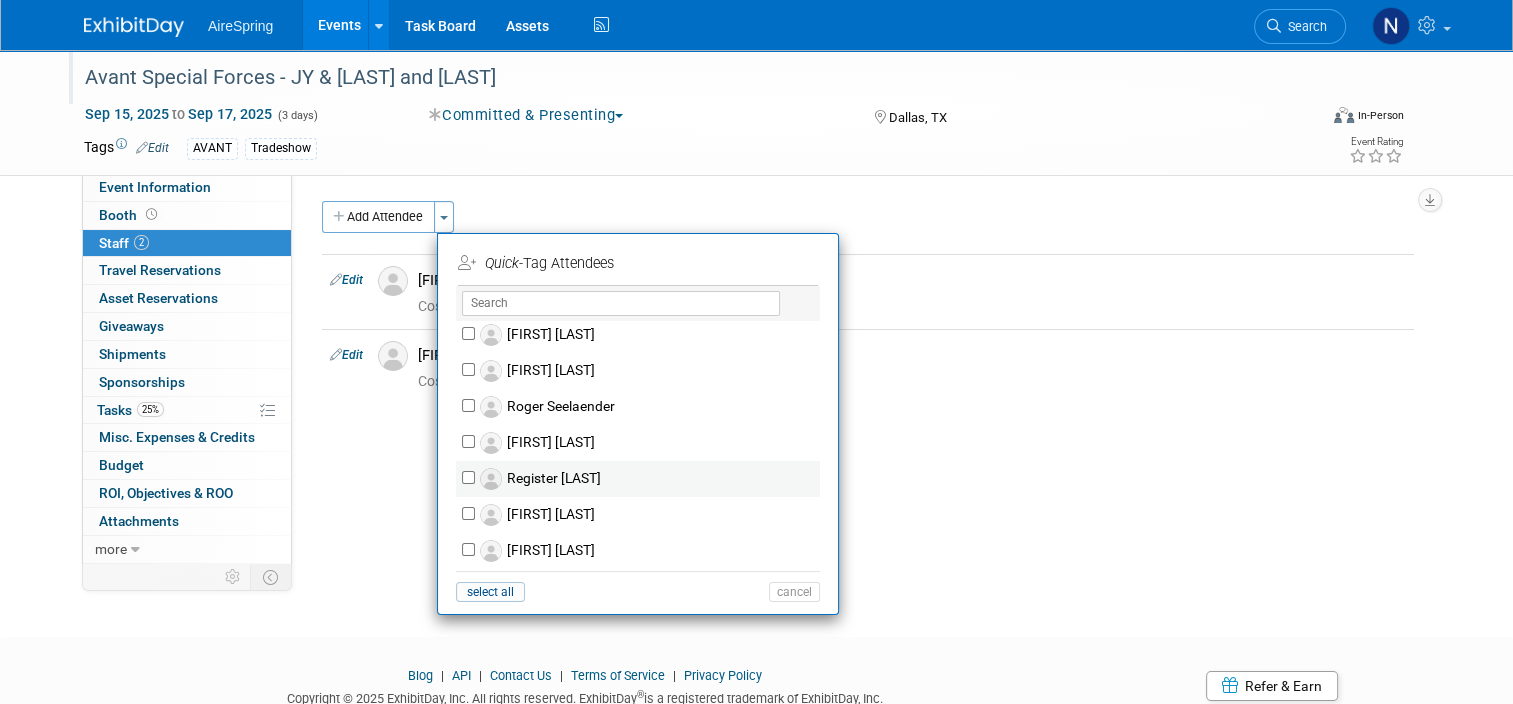 click on "Register [LAST]" at bounding box center [651, 479] 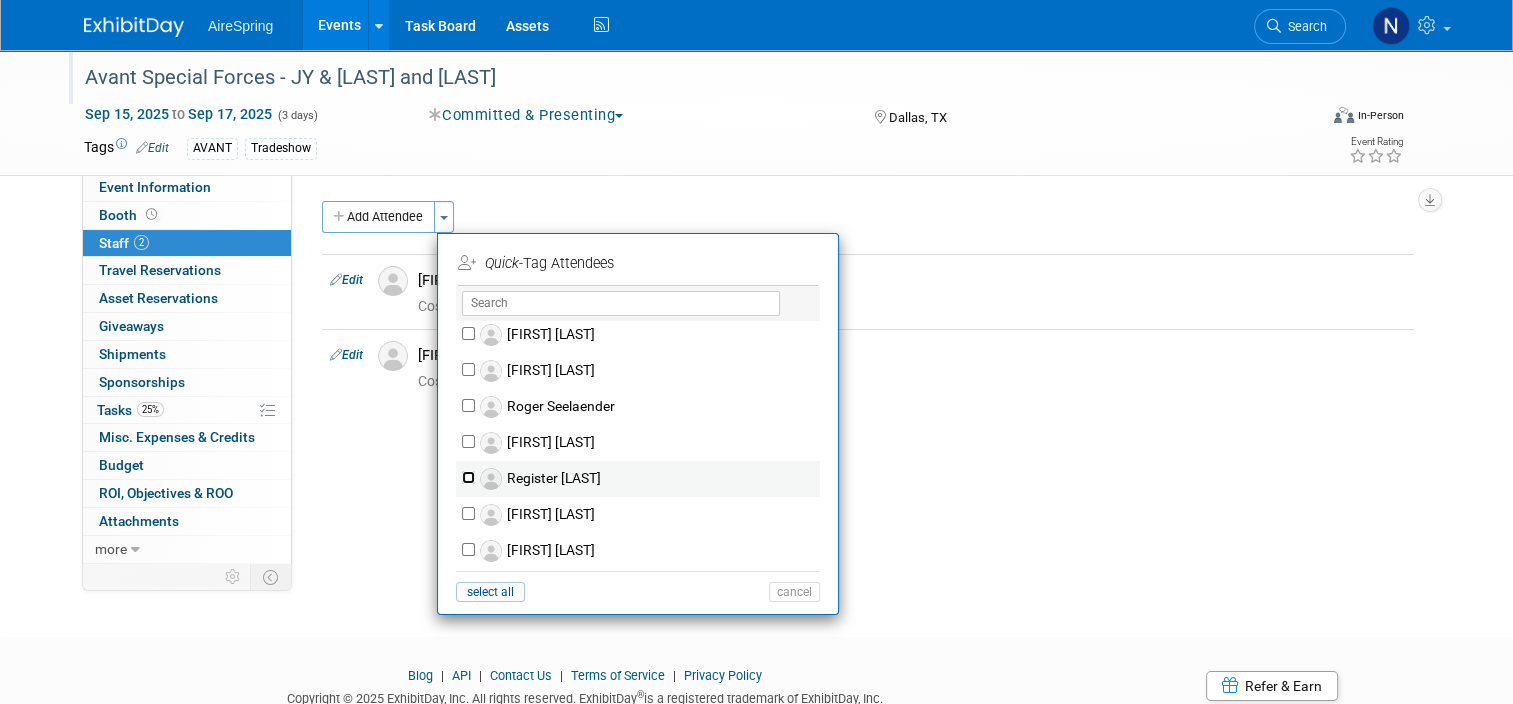 click on "Register [LAST]" at bounding box center [468, 477] 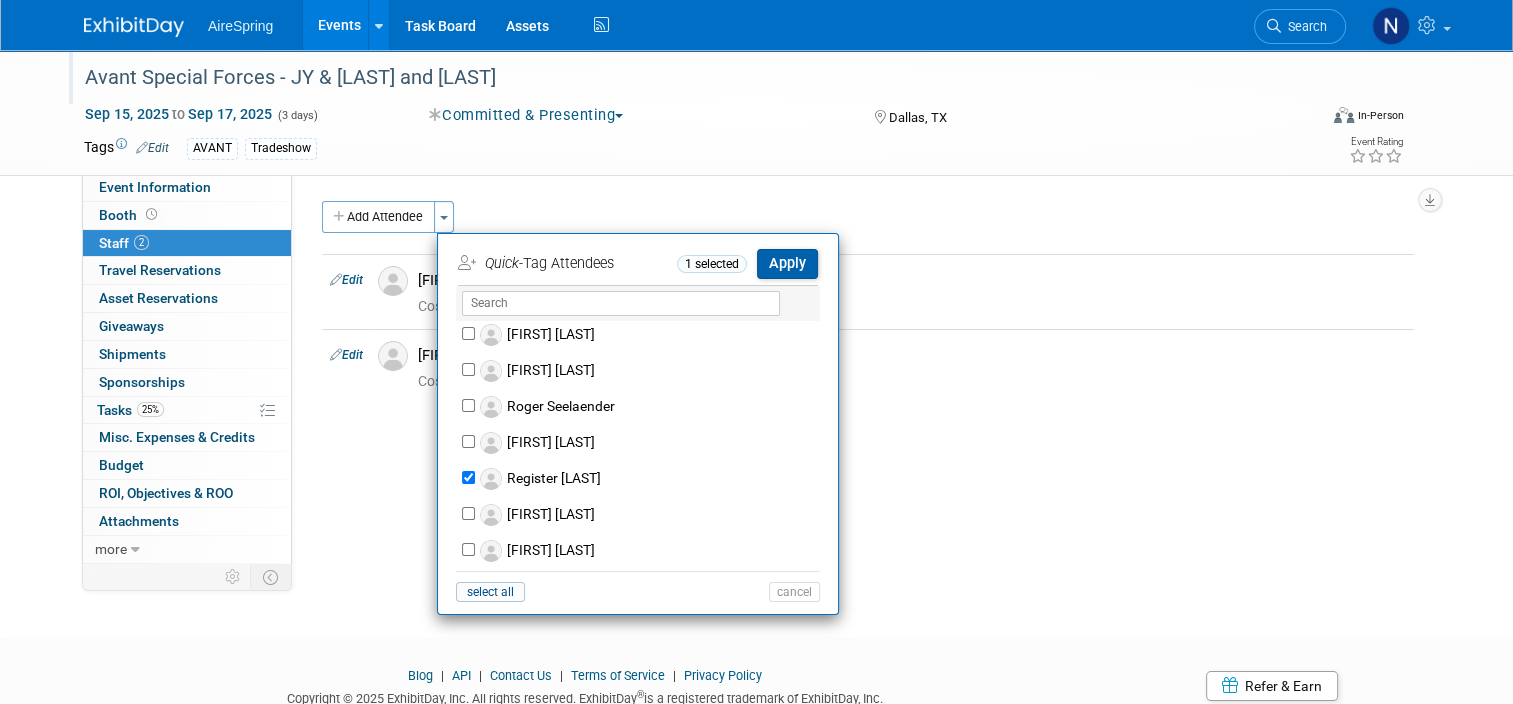 click on "Apply" at bounding box center [787, 263] 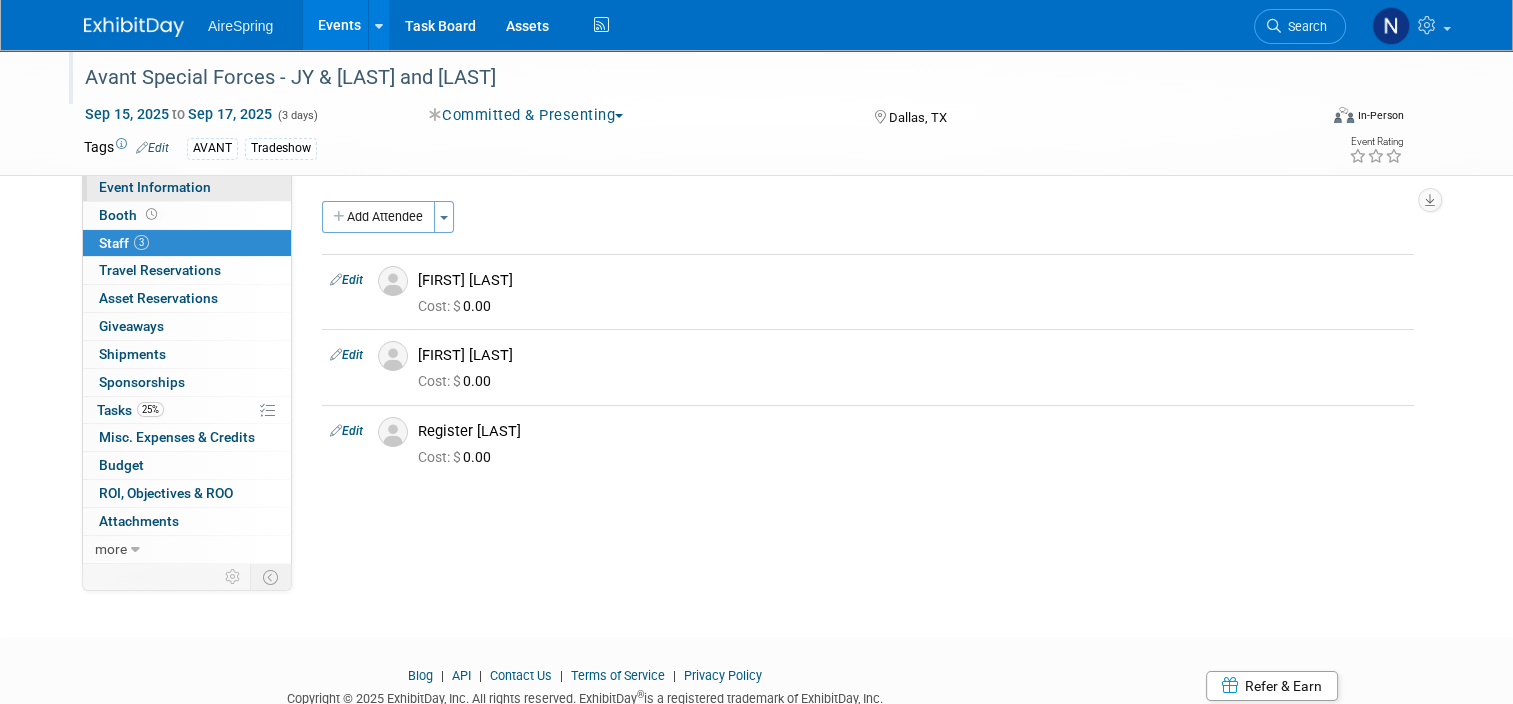 click on "Event Information" at bounding box center (155, 187) 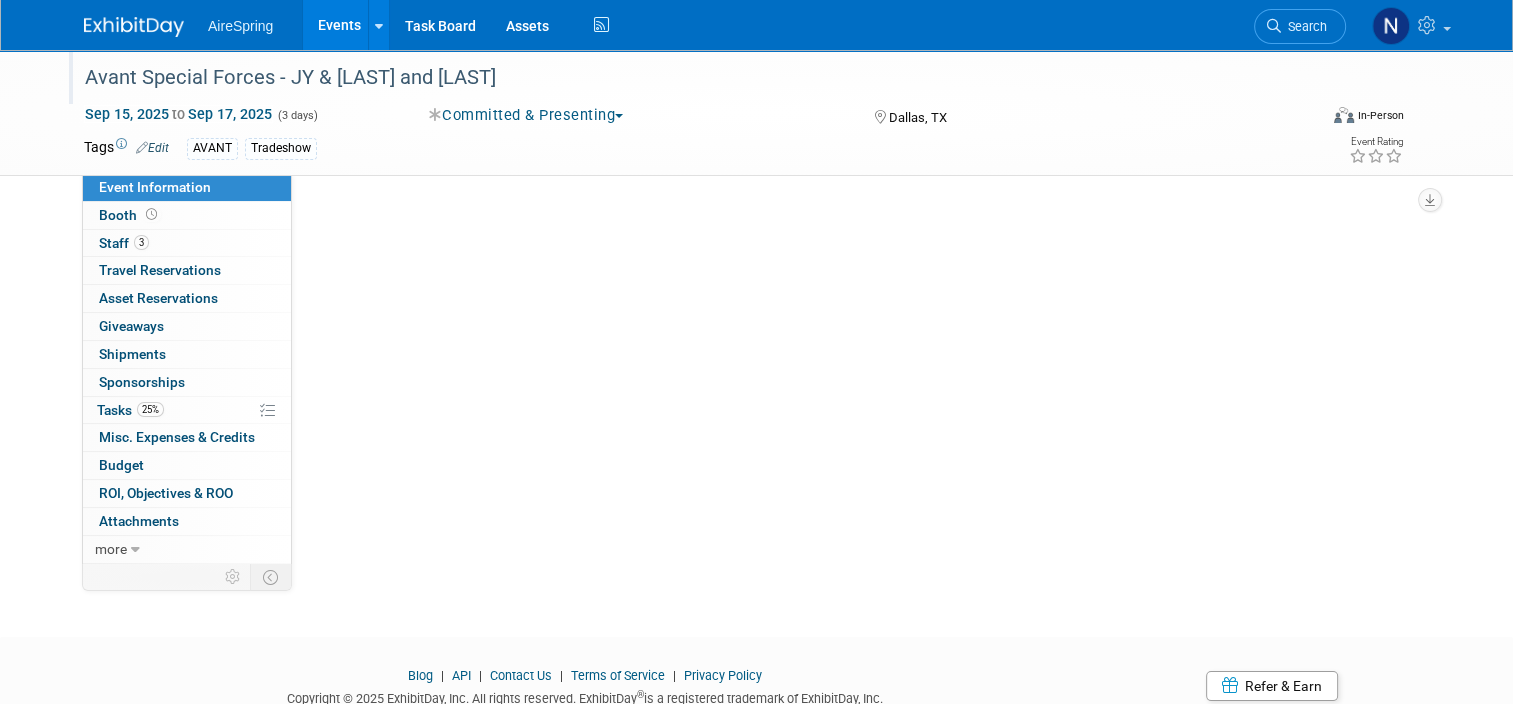 select on "Partner Event" 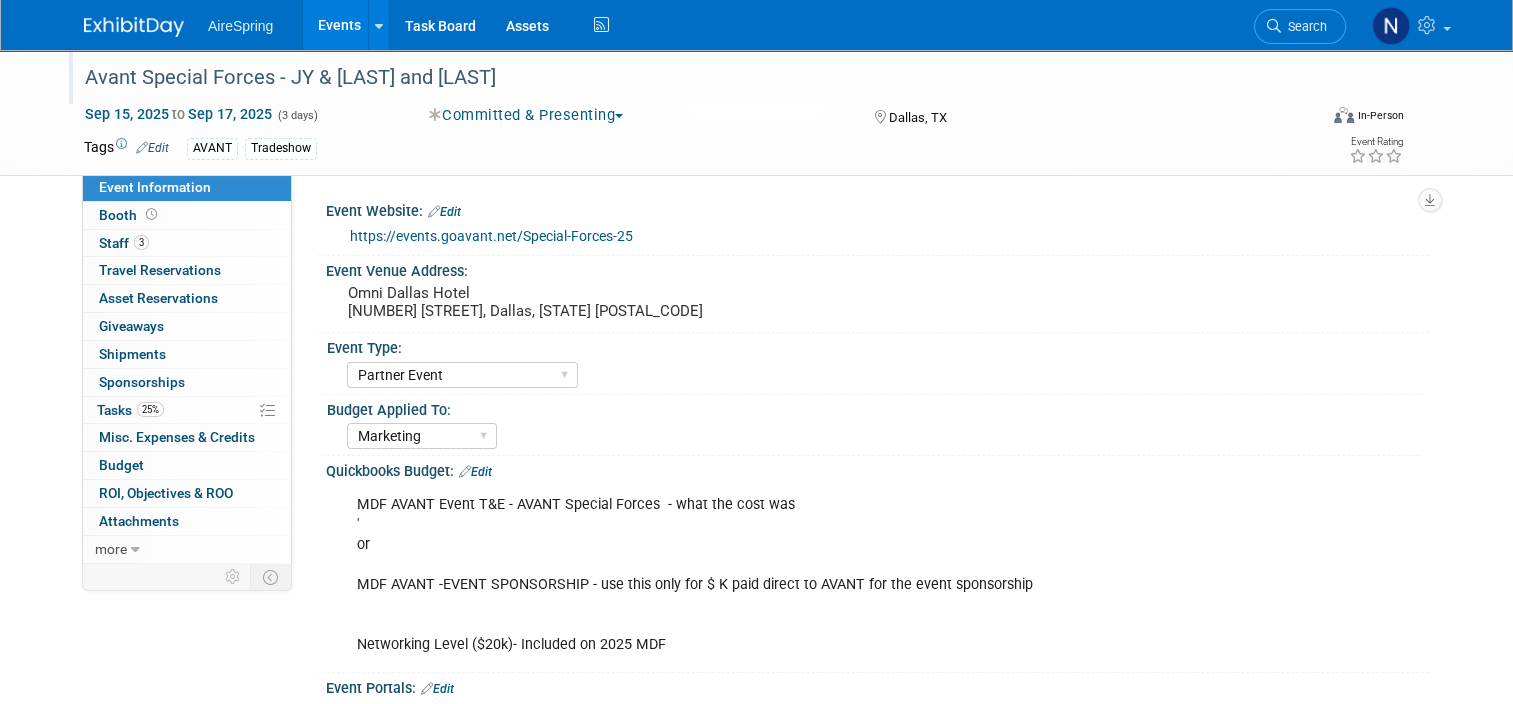 click on "https://events.goavant.net/Special-Forces-25" at bounding box center (491, 236) 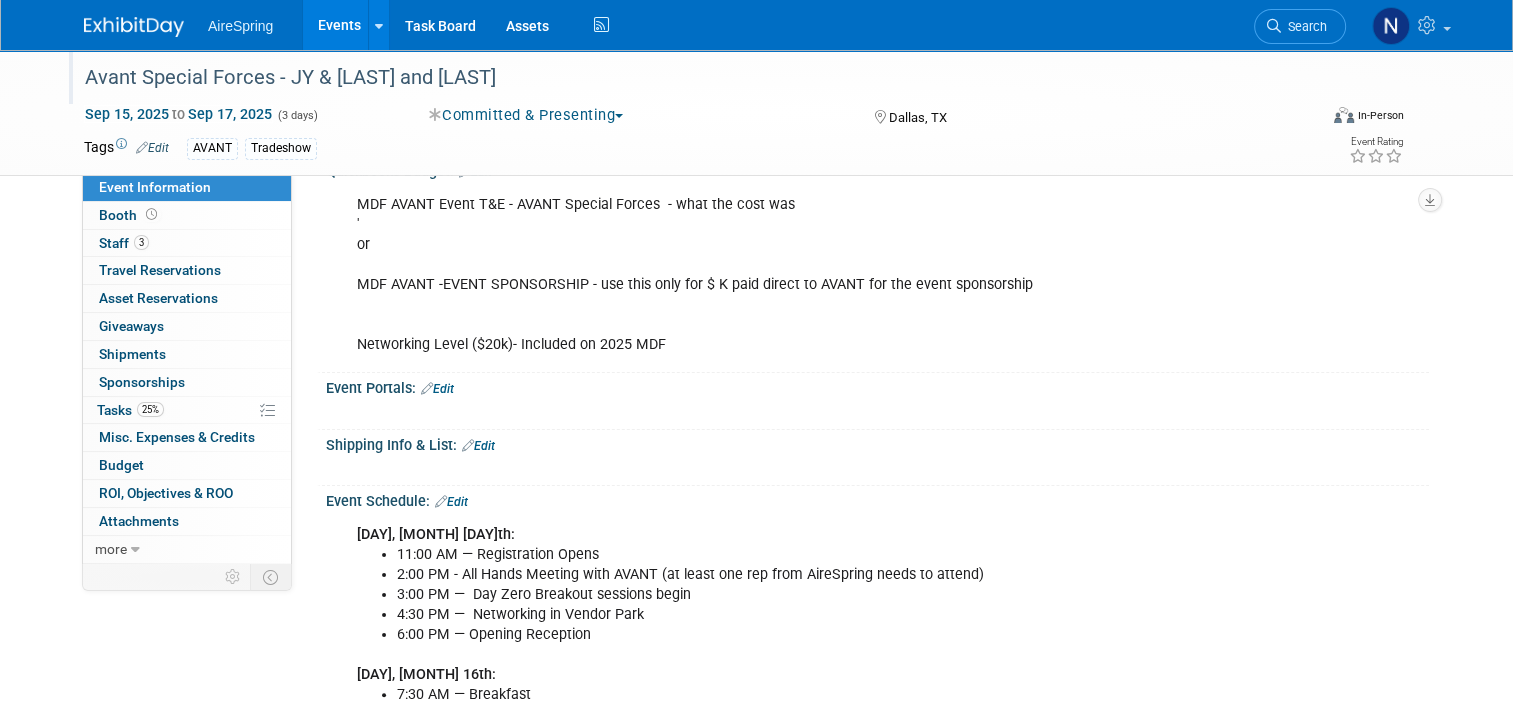 scroll, scrollTop: 600, scrollLeft: 0, axis: vertical 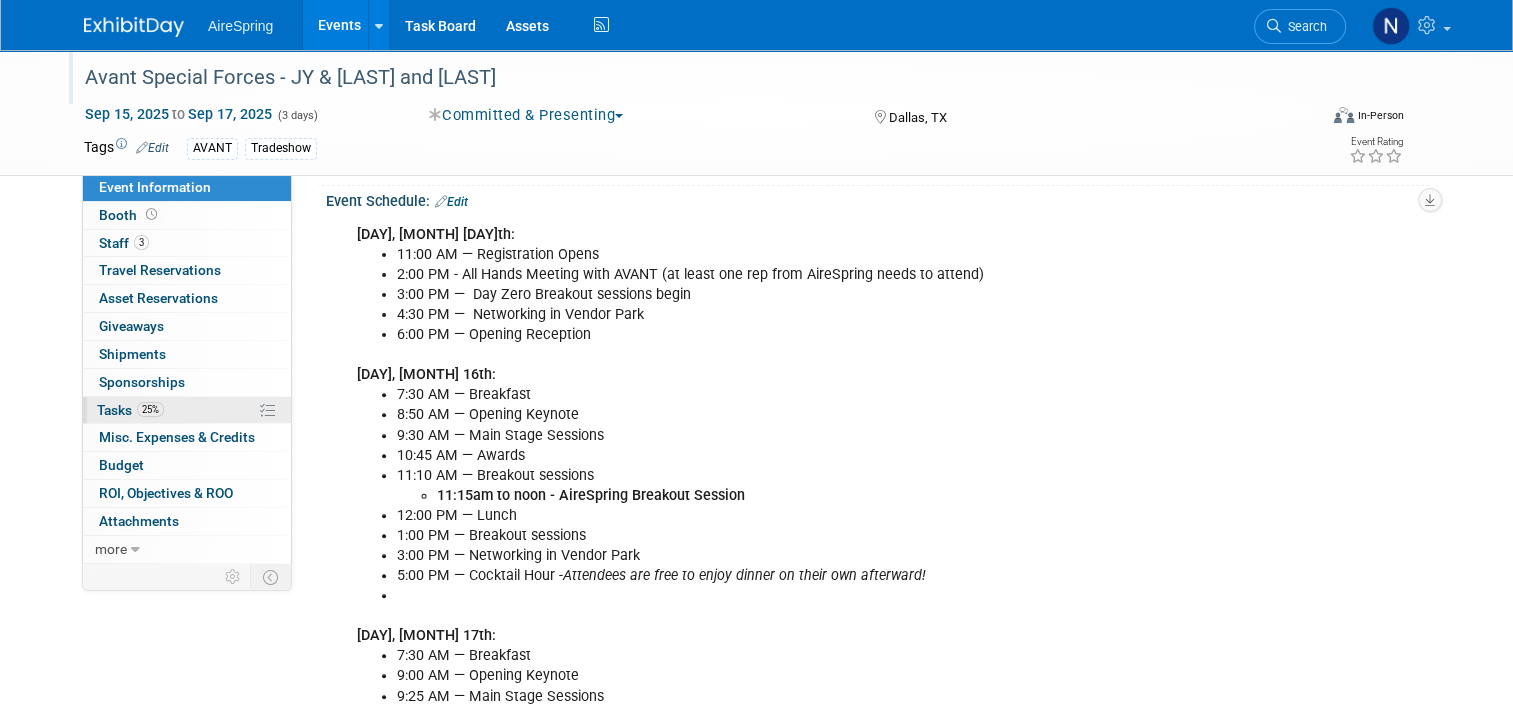 click on "25%
Tasks 25%" at bounding box center (187, 410) 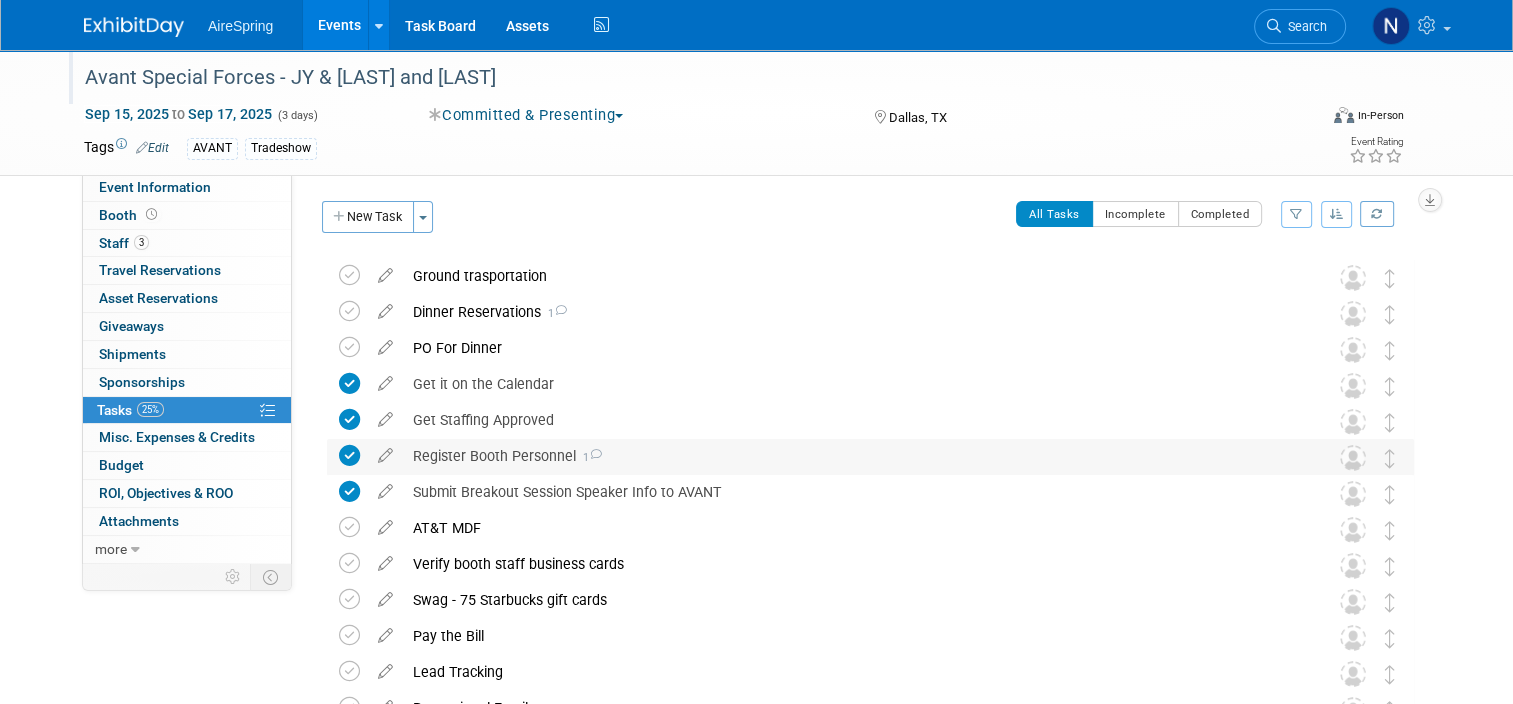 click on "Register Booth Personnel
1" at bounding box center [851, 456] 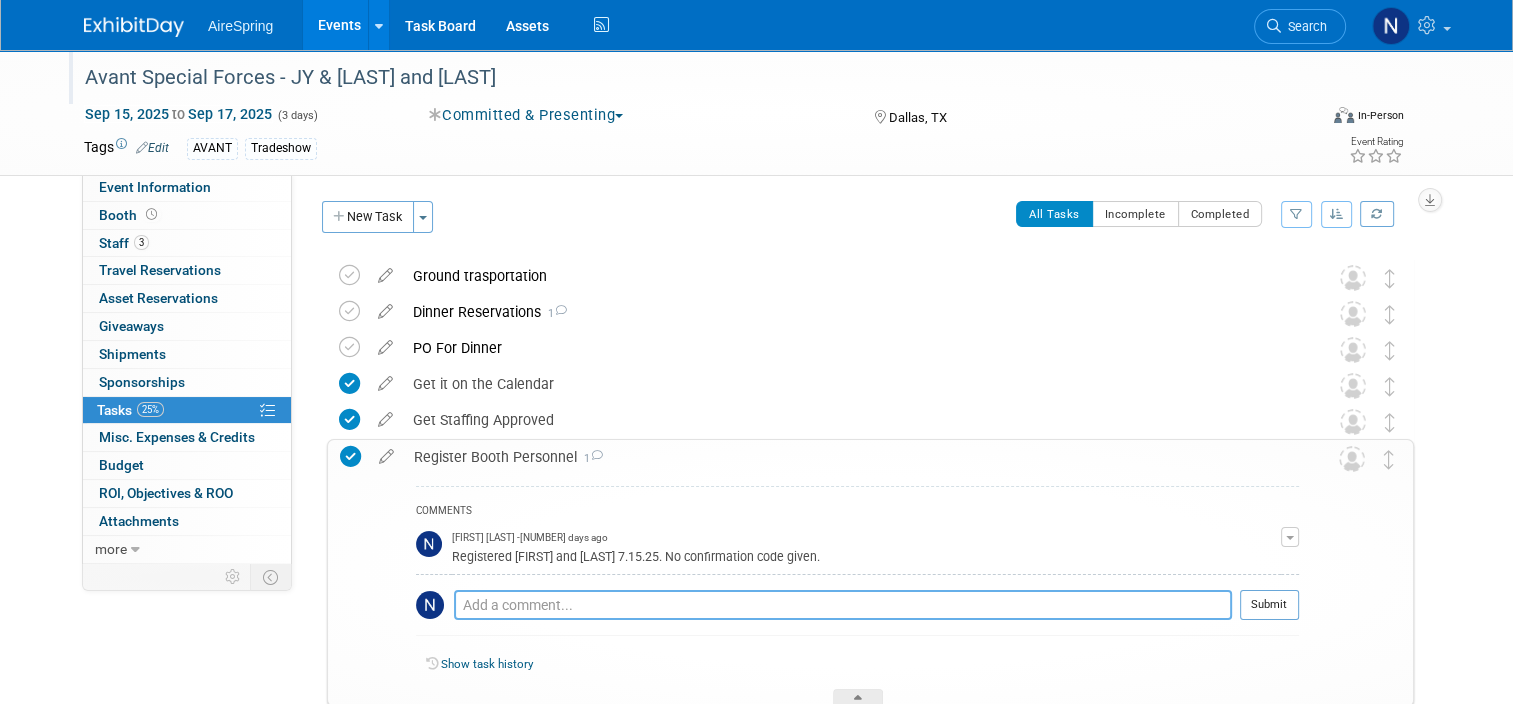 click at bounding box center [843, 605] 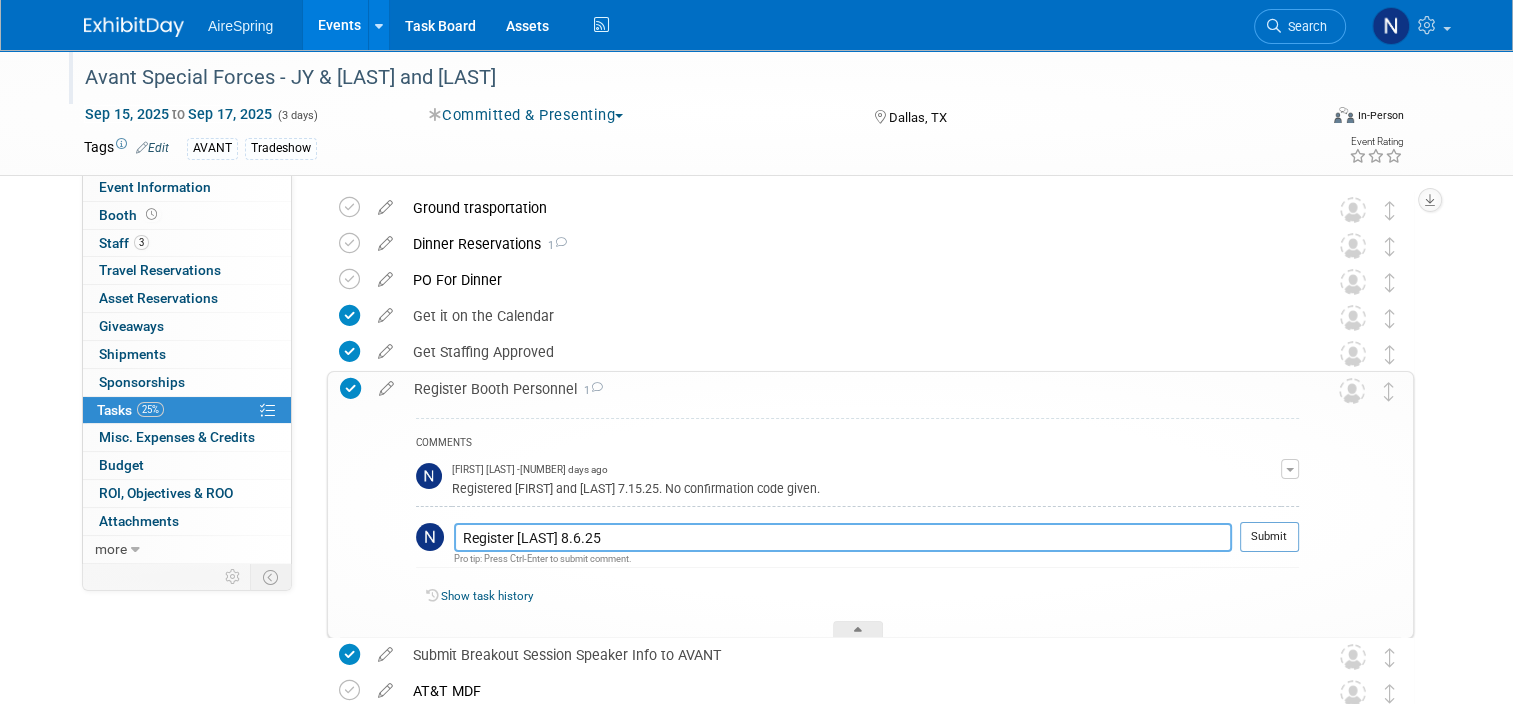 scroll, scrollTop: 100, scrollLeft: 0, axis: vertical 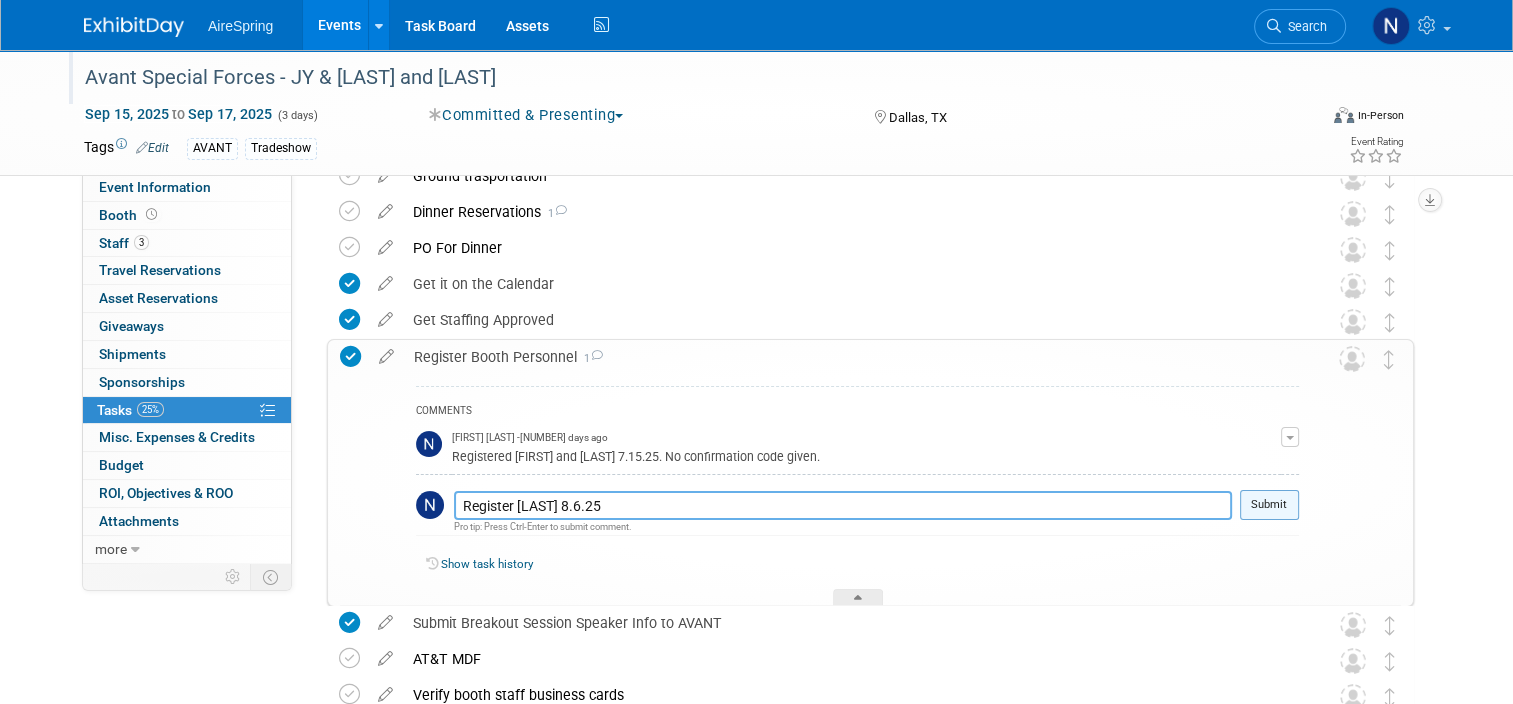 type on "Register [LAST] 8.6.25" 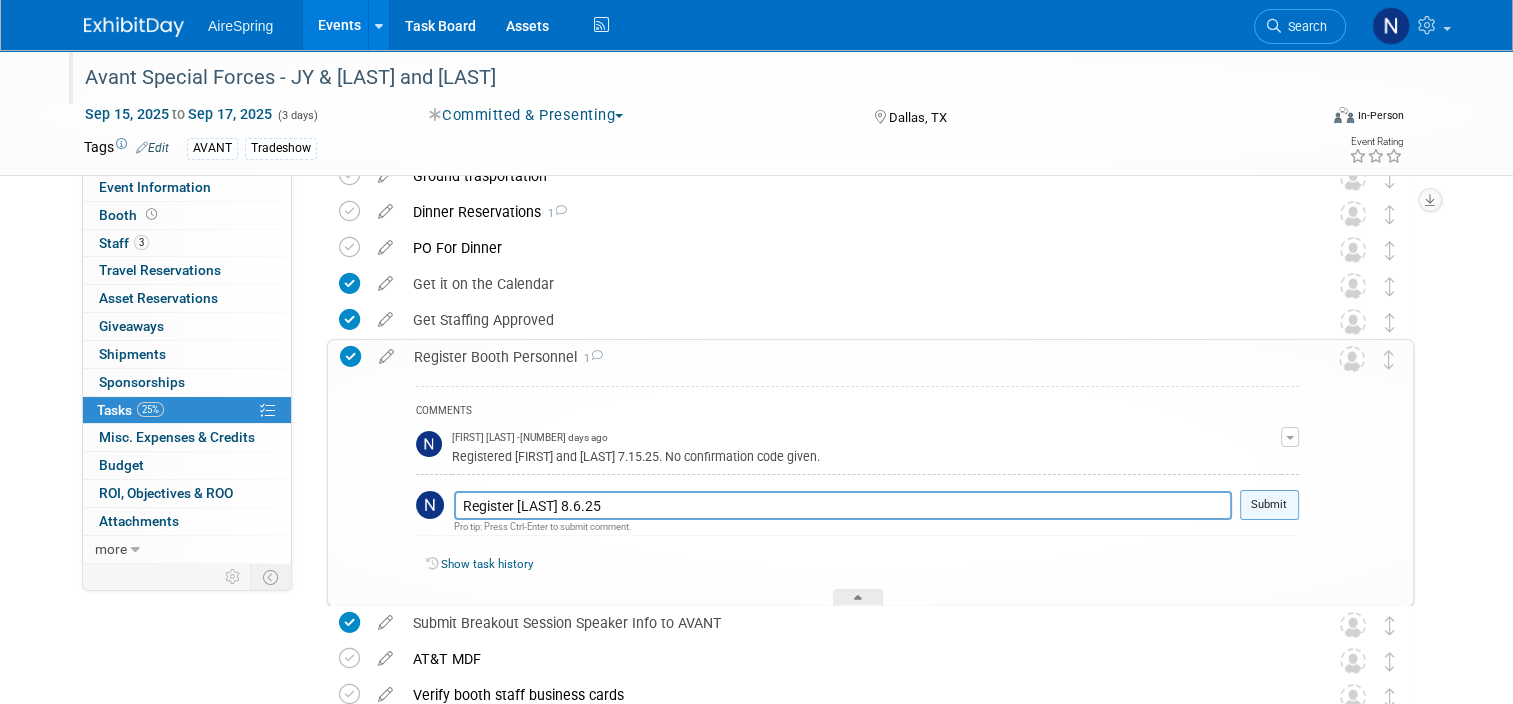 click on "Submit" at bounding box center (1269, 505) 